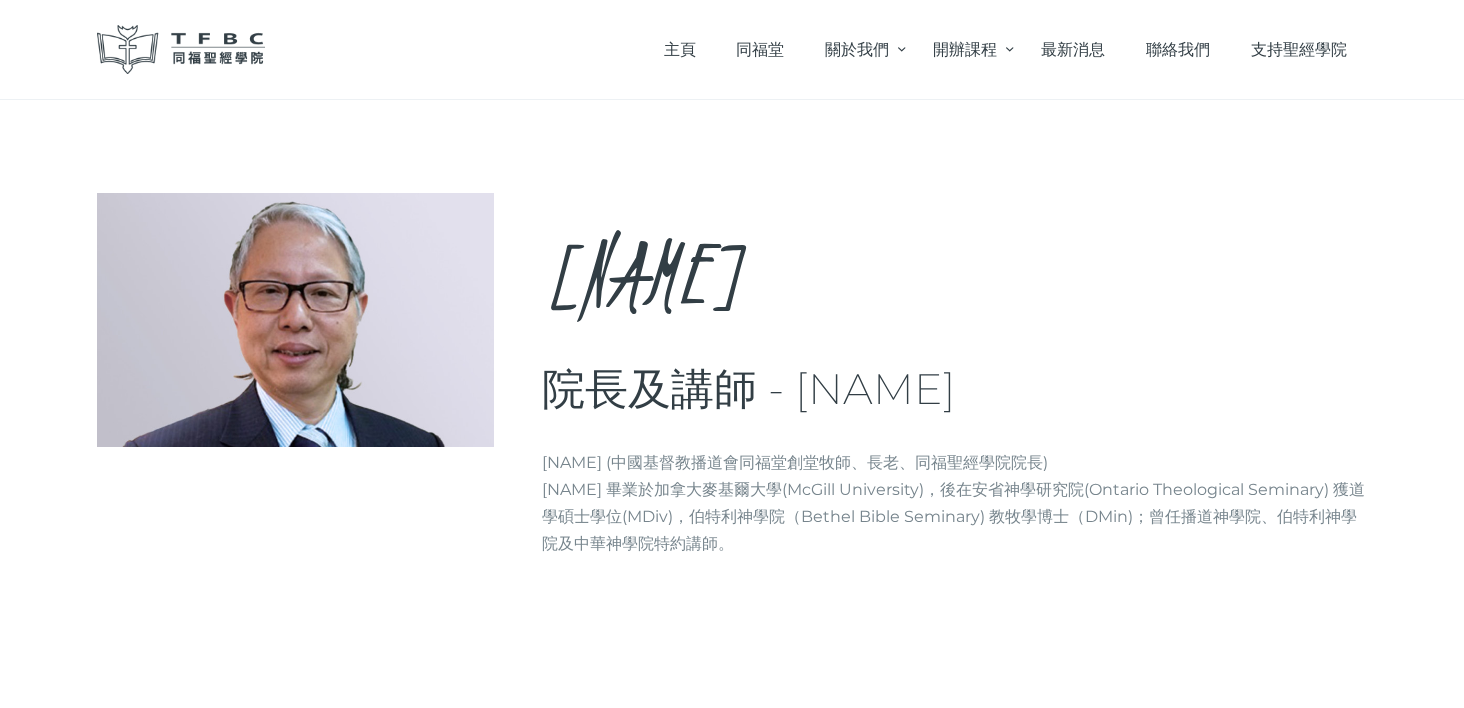 scroll, scrollTop: 0, scrollLeft: 0, axis: both 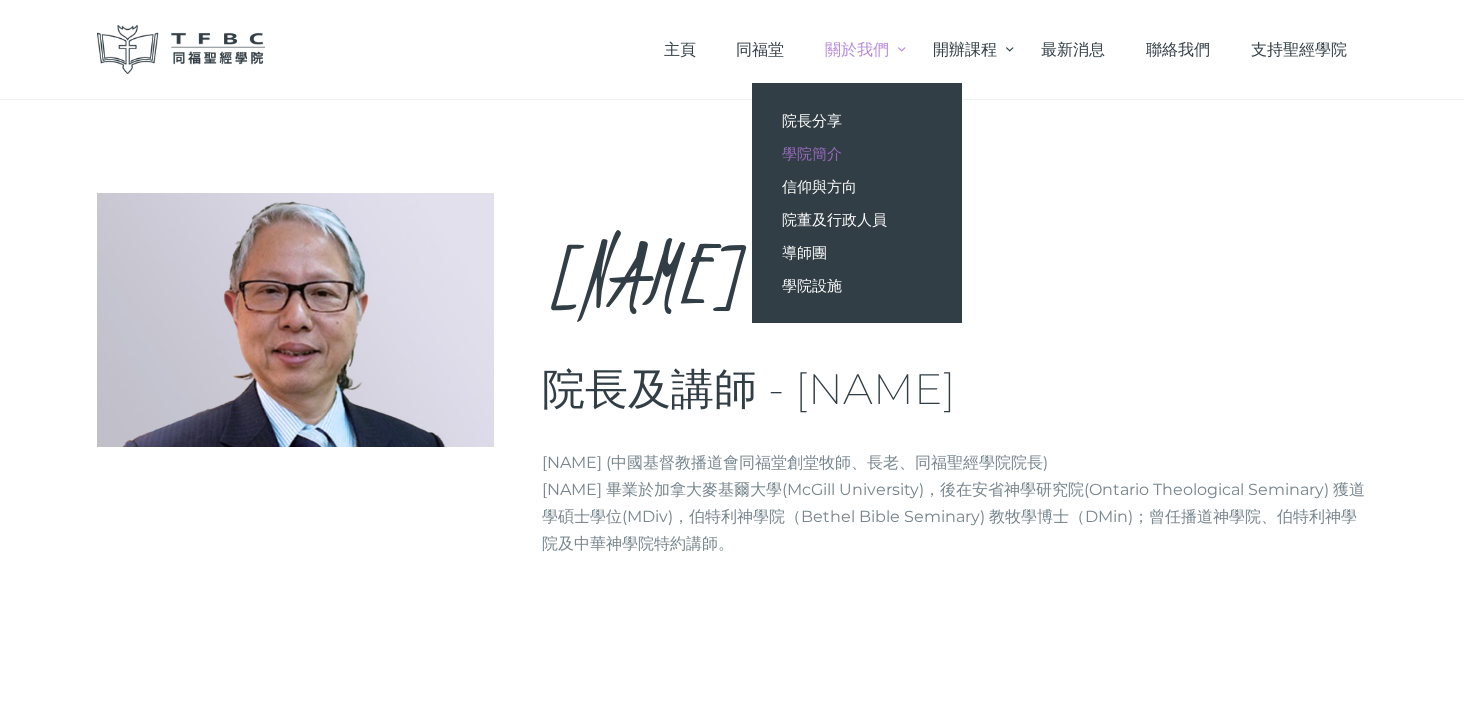 click on "學院簡介" at bounding box center (857, 153) 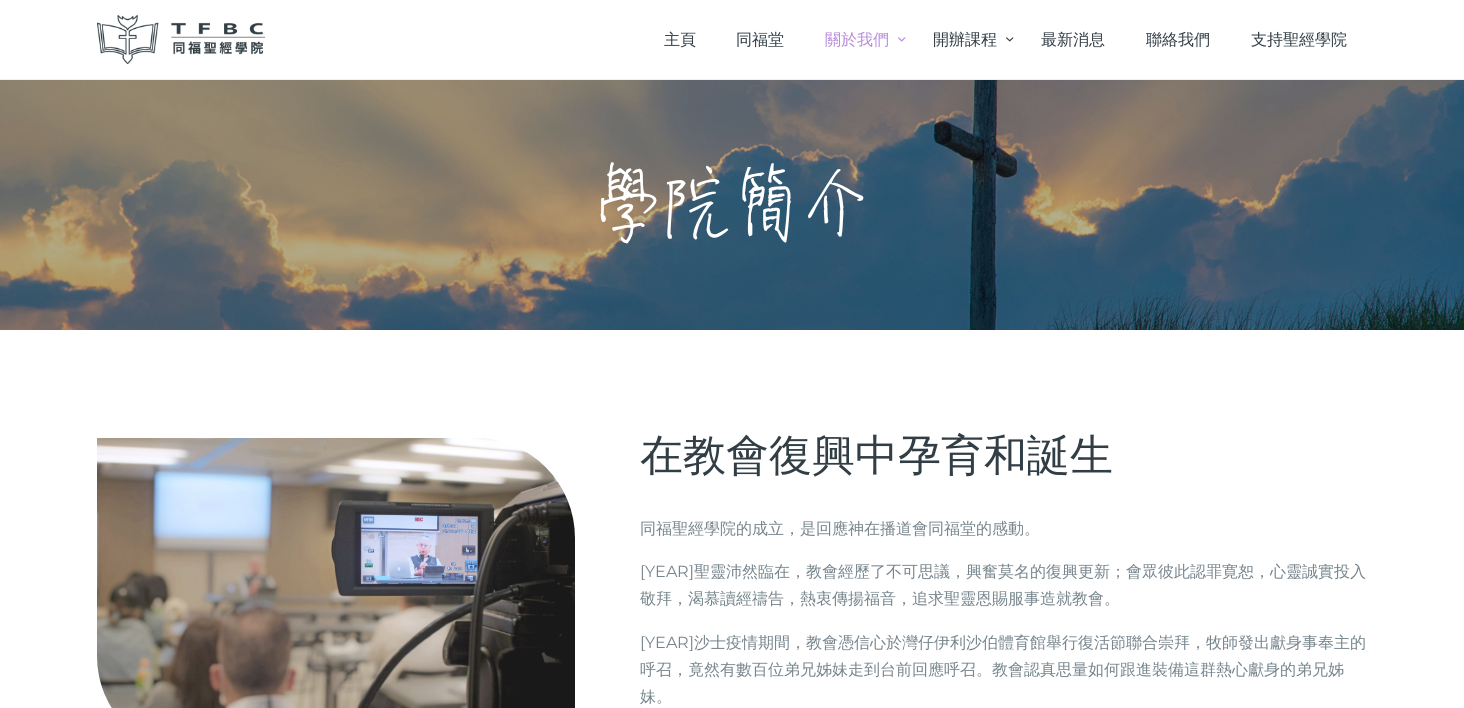scroll, scrollTop: 0, scrollLeft: 0, axis: both 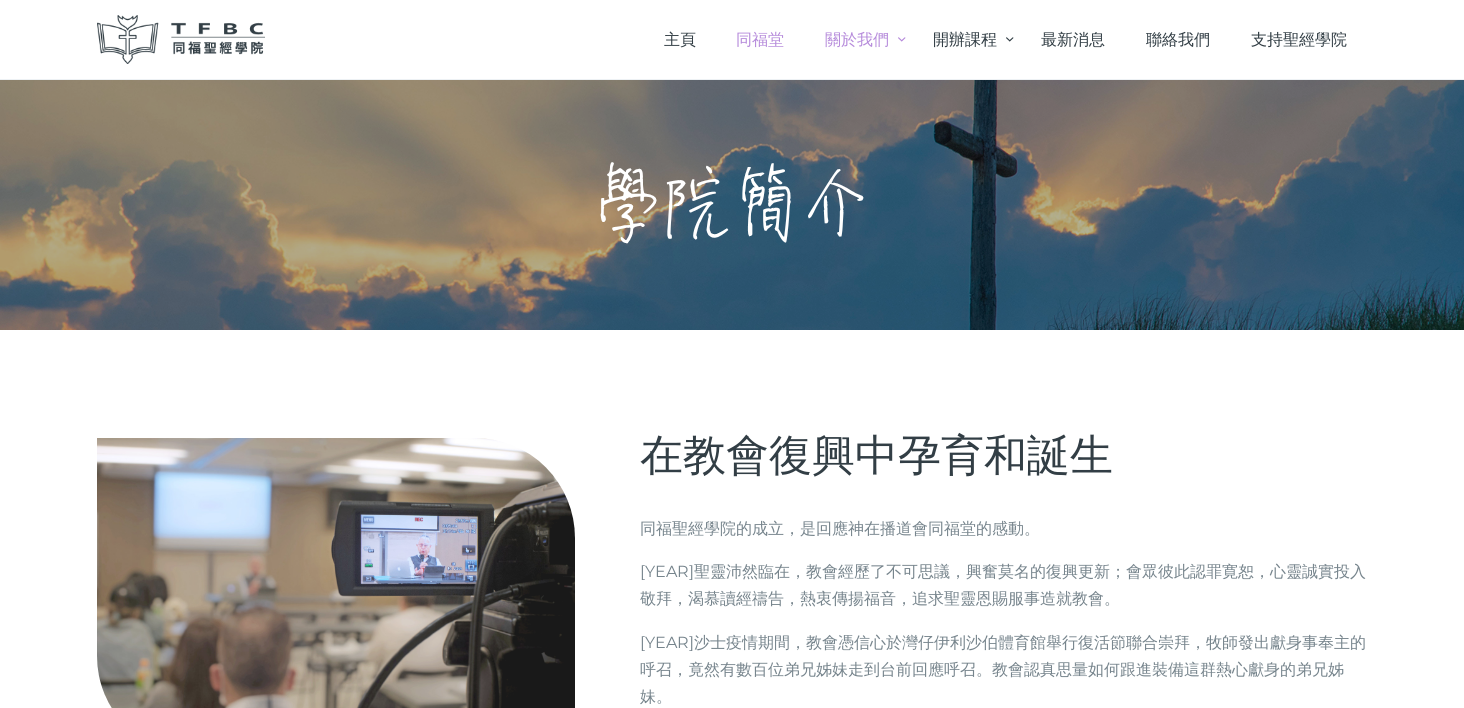 click on "[INSTITUTION]" at bounding box center (760, 39) 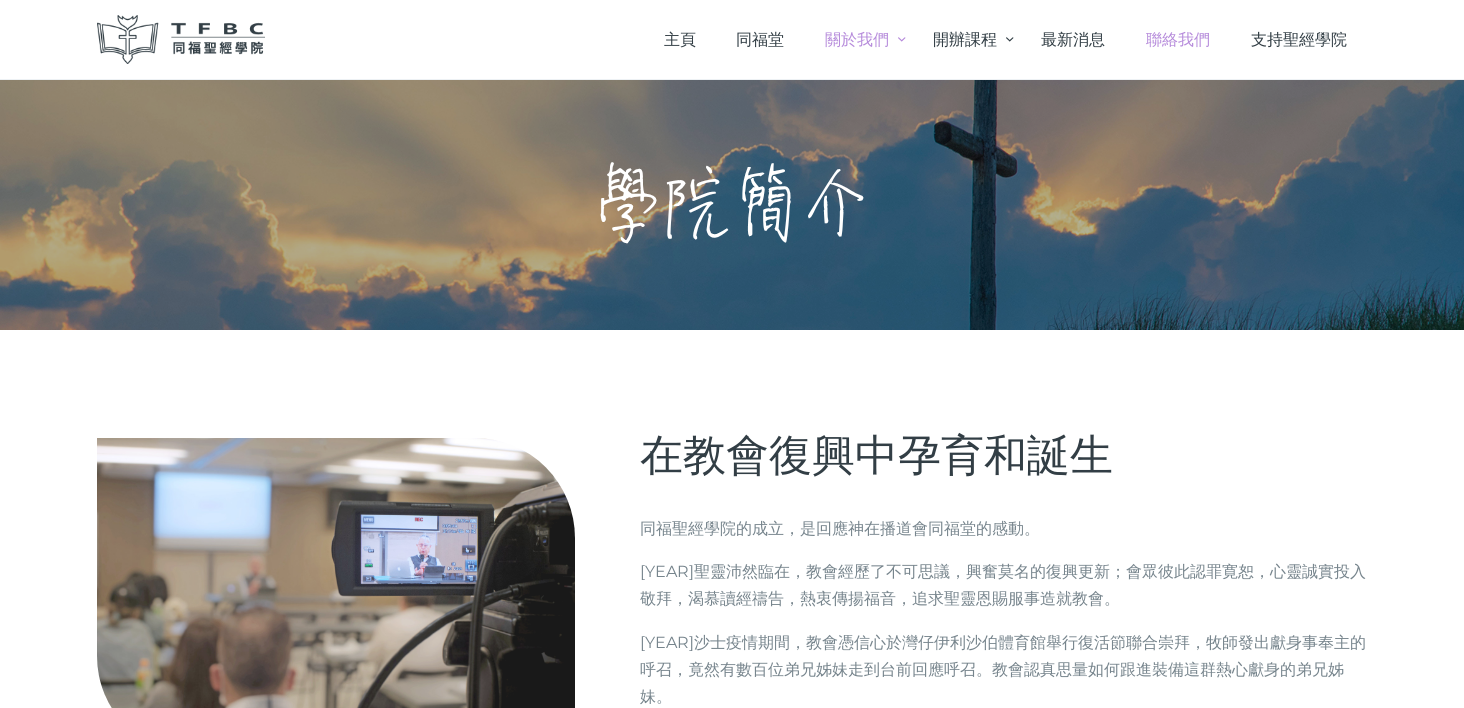 click on "[INSTITUTION]於[YEAR]經歷復興更新，領受要服事貧苦大眾；同時亦深信教會並不等如建築物，她不受四幅牆所限制。教會乃是神揀選的一個獨特信仰群體，蒙召在教會所處的不同處境人群中，為主作見證。" at bounding box center [1178, 39] 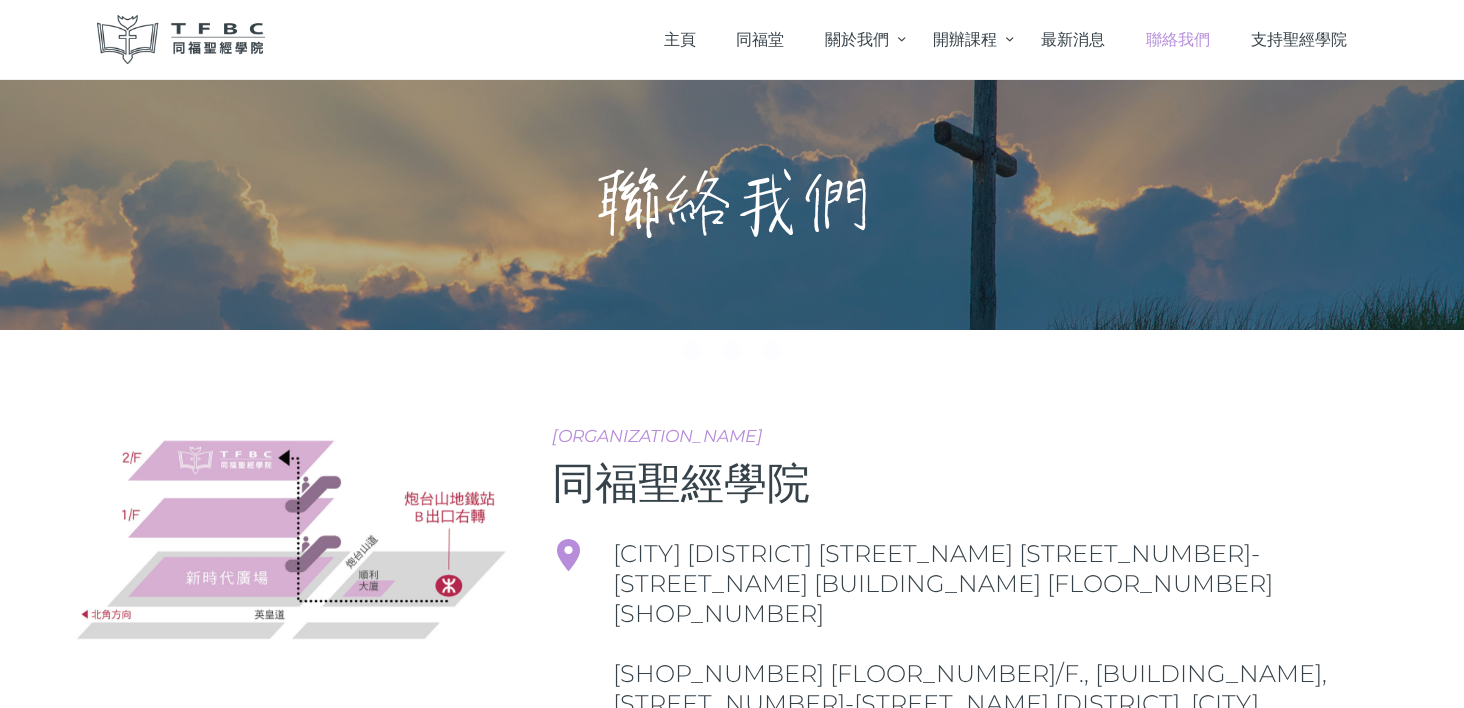 scroll, scrollTop: 0, scrollLeft: 0, axis: both 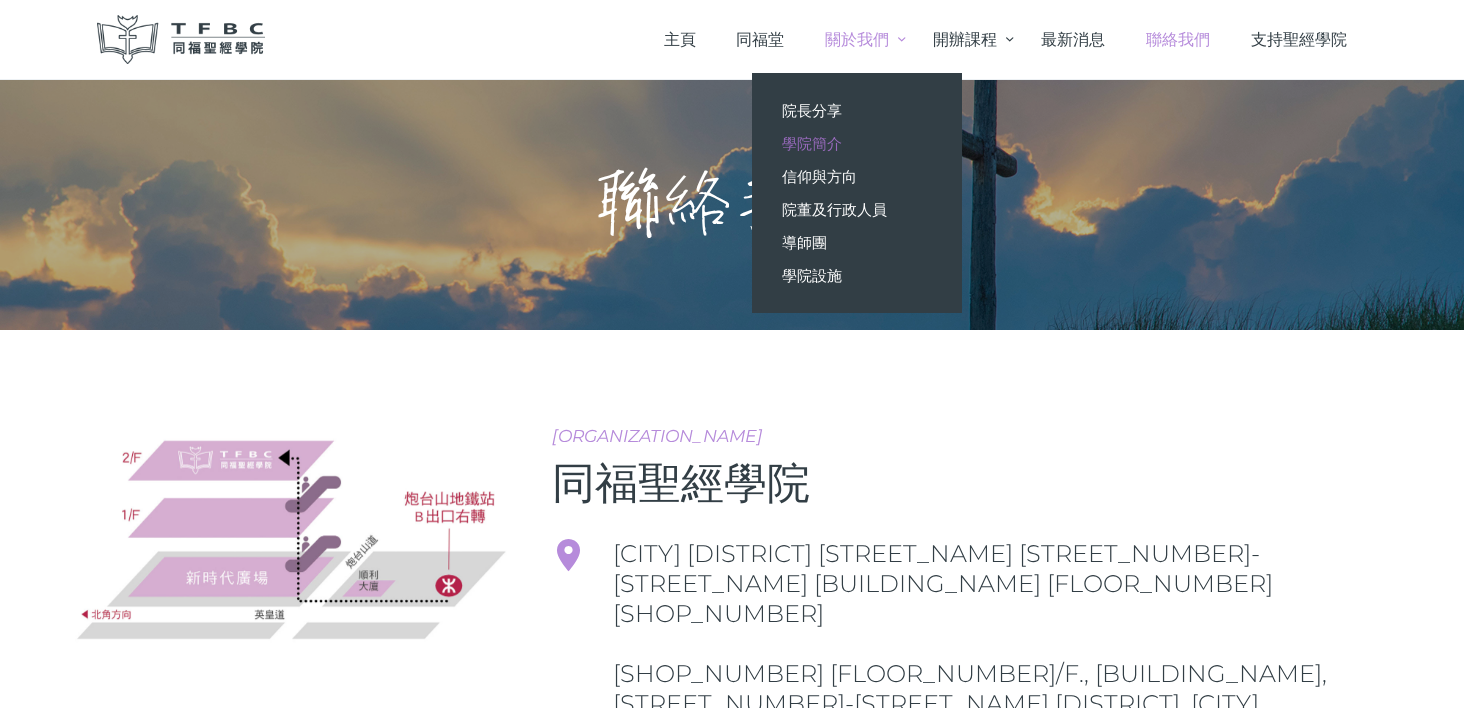 click on "學院簡介" at bounding box center [812, 143] 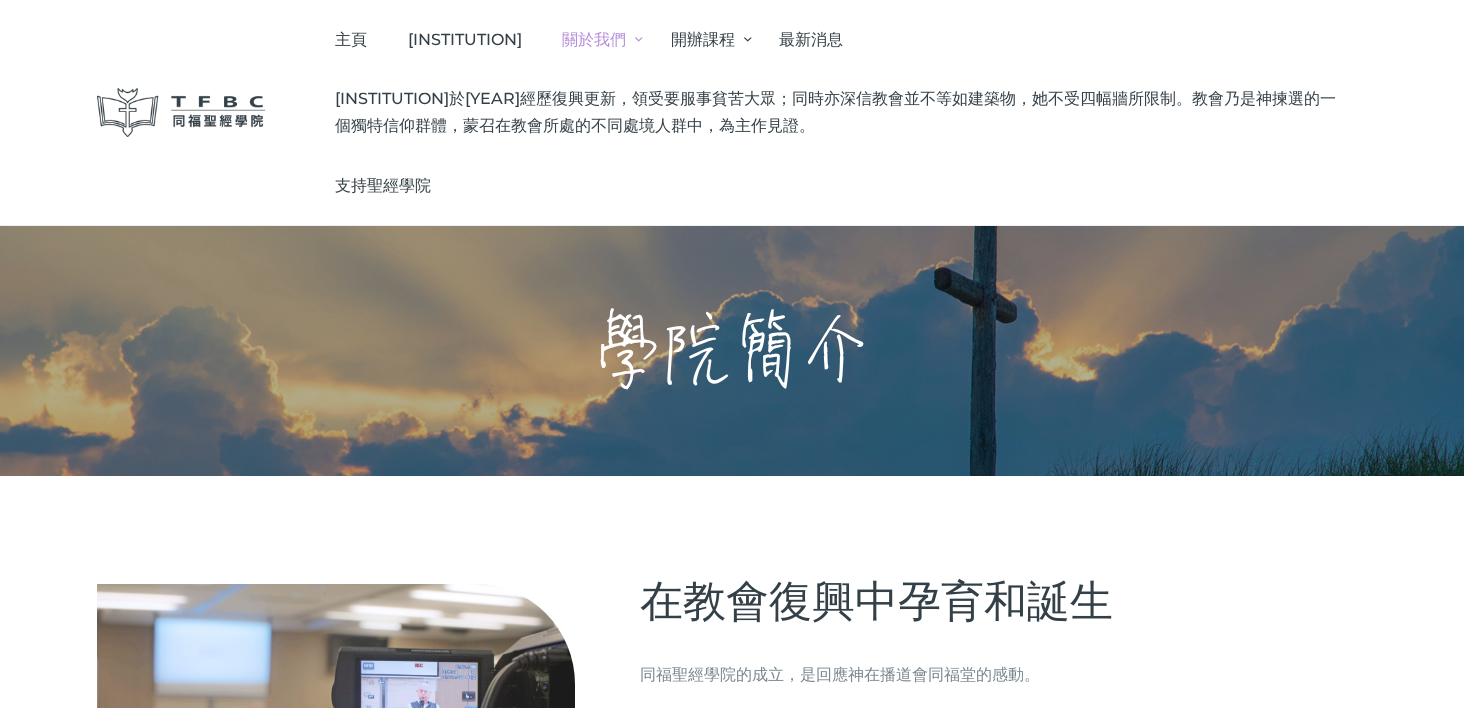 scroll, scrollTop: 0, scrollLeft: 0, axis: both 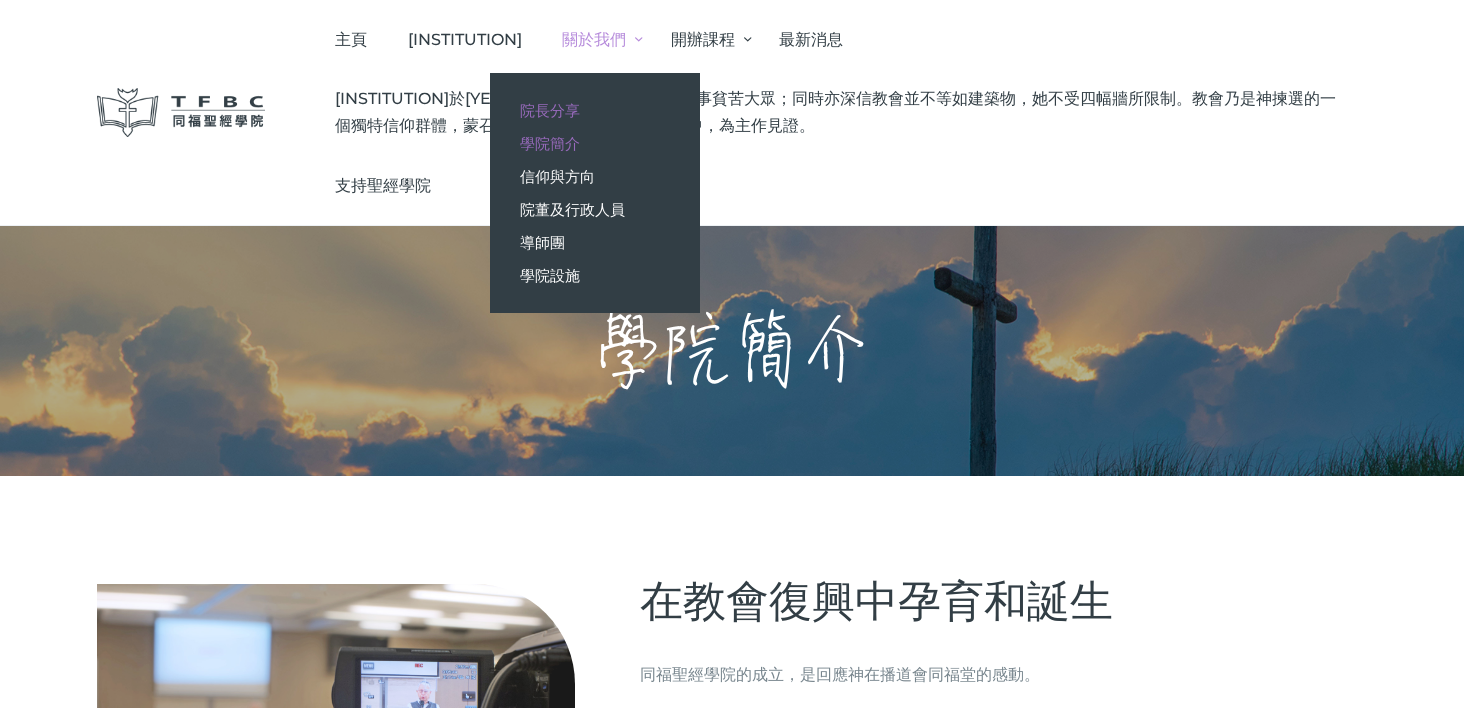 click on "院長分享" at bounding box center [550, 110] 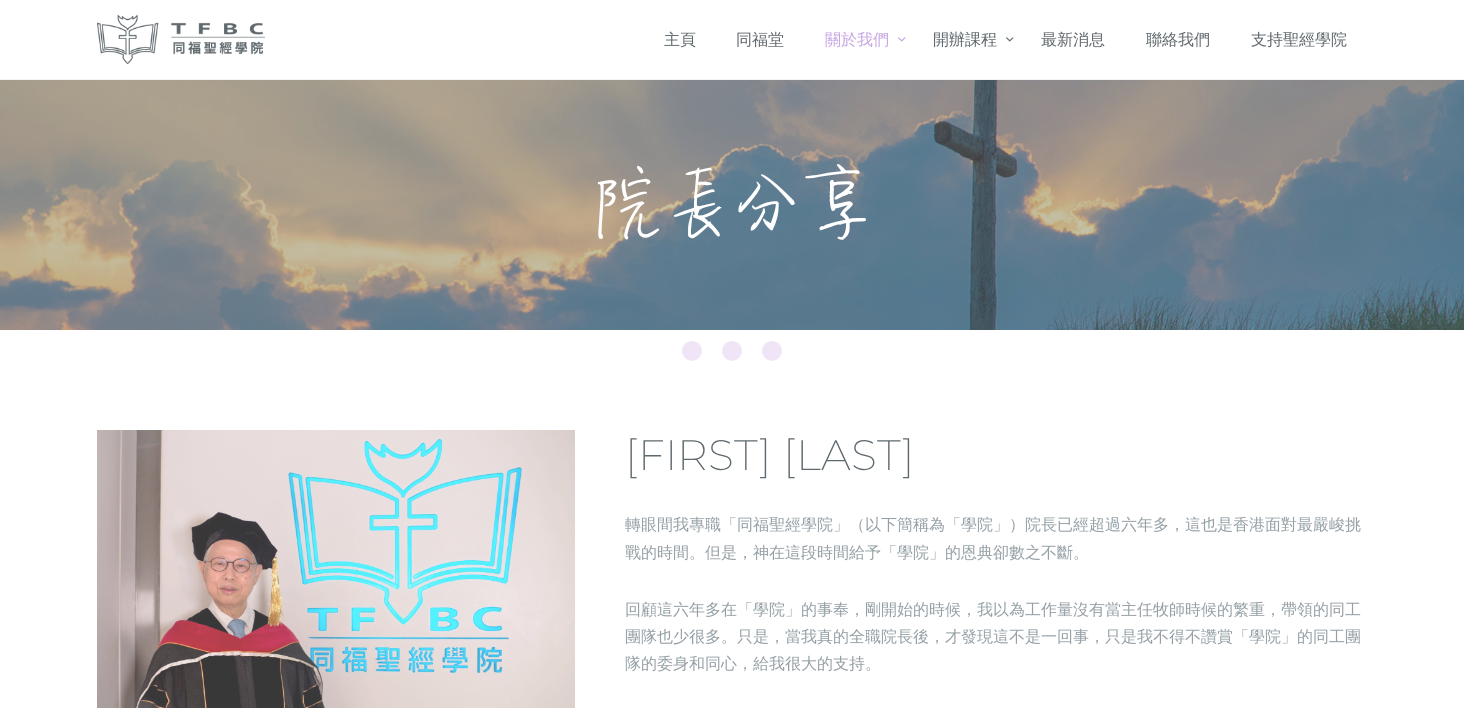 scroll, scrollTop: 0, scrollLeft: 0, axis: both 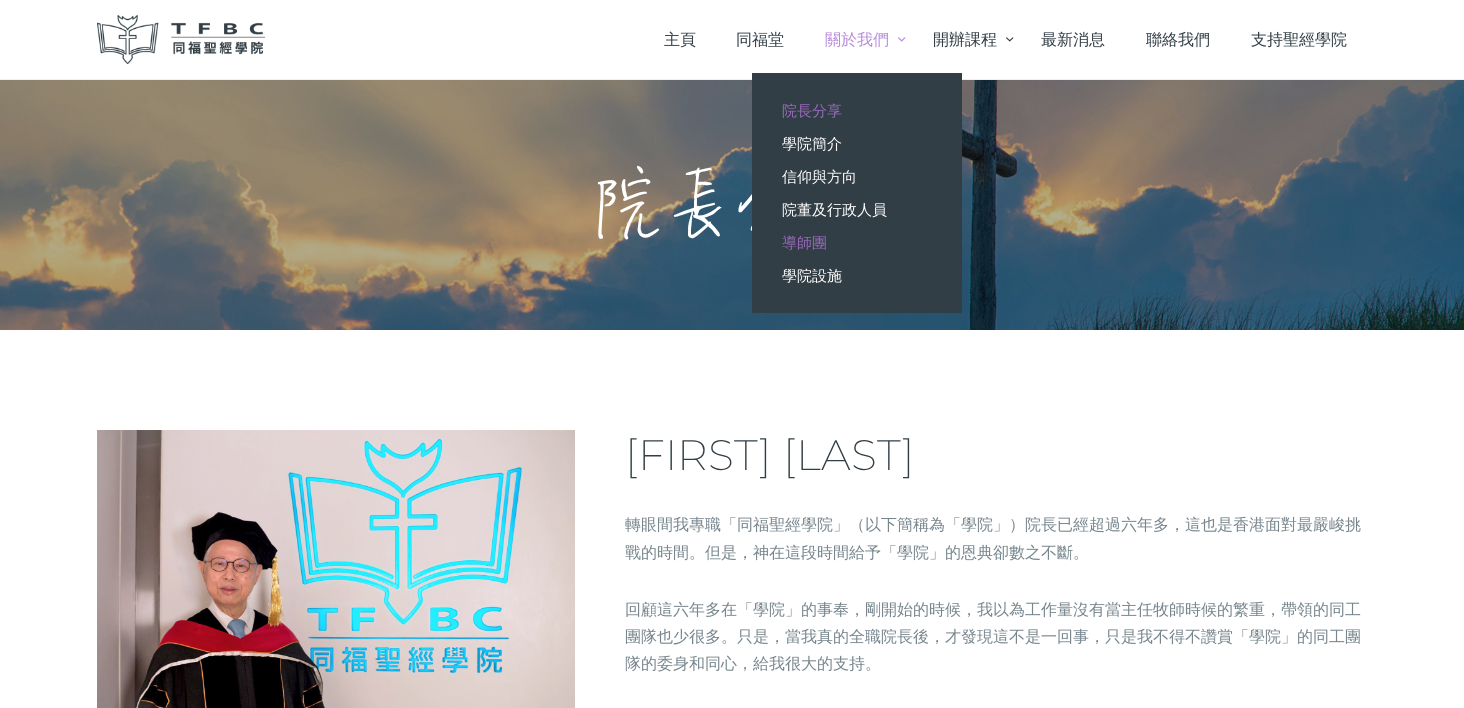 click on "導師團" at bounding box center [857, 242] 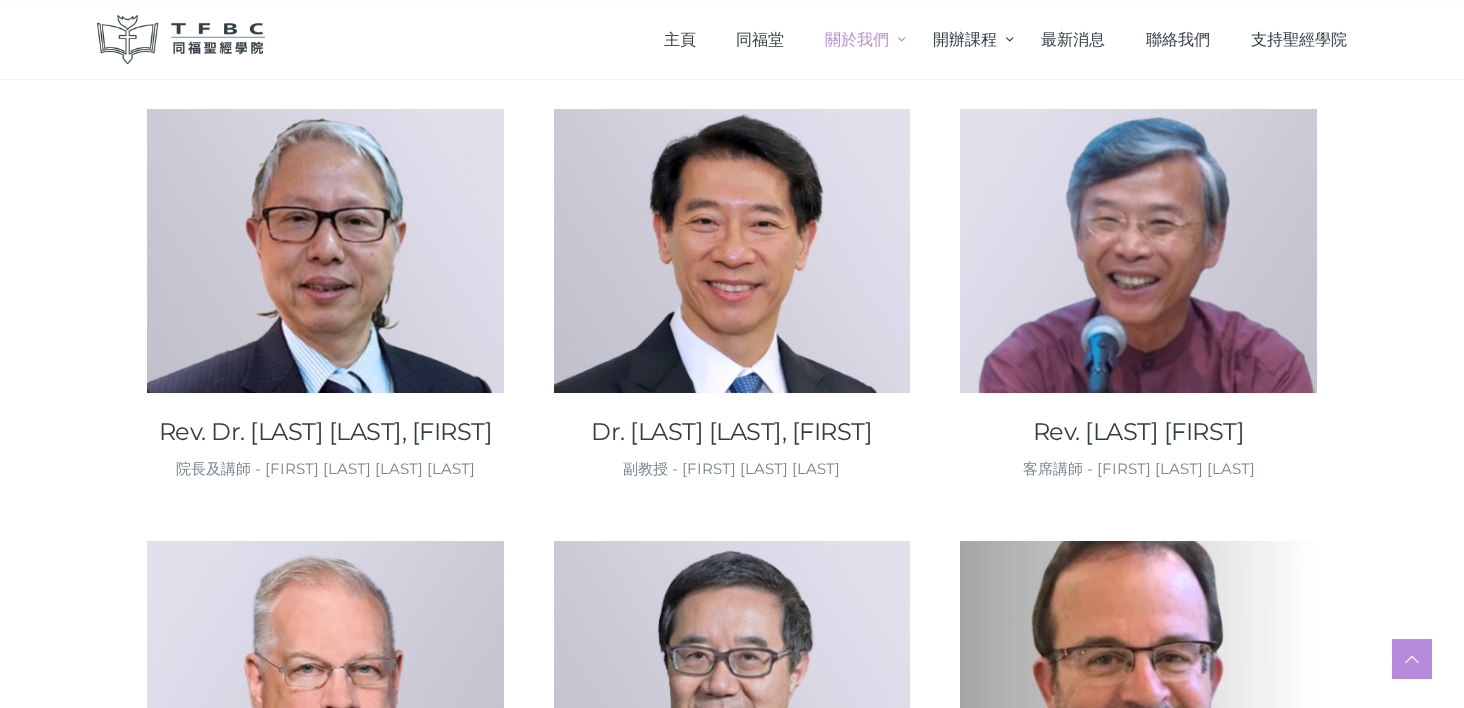 scroll, scrollTop: 311, scrollLeft: 0, axis: vertical 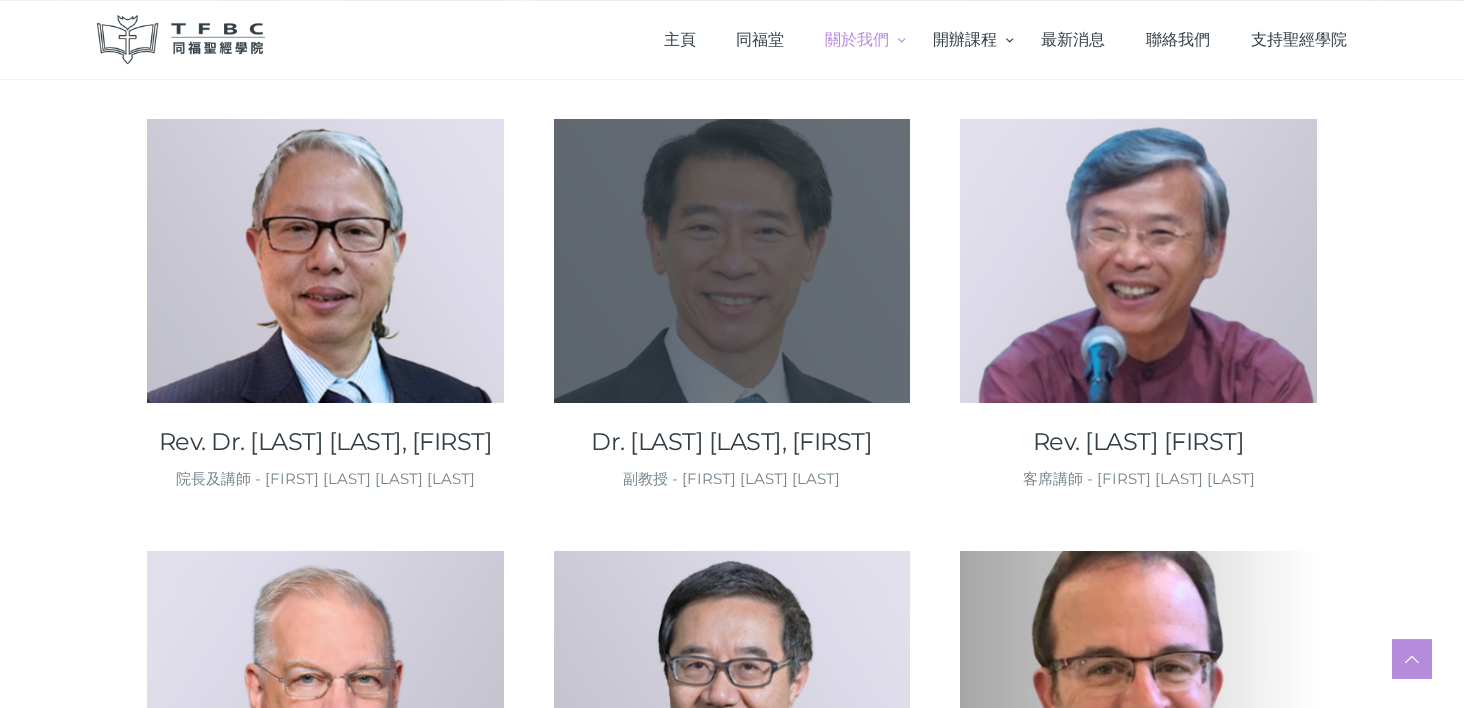 click at bounding box center (732, 393) 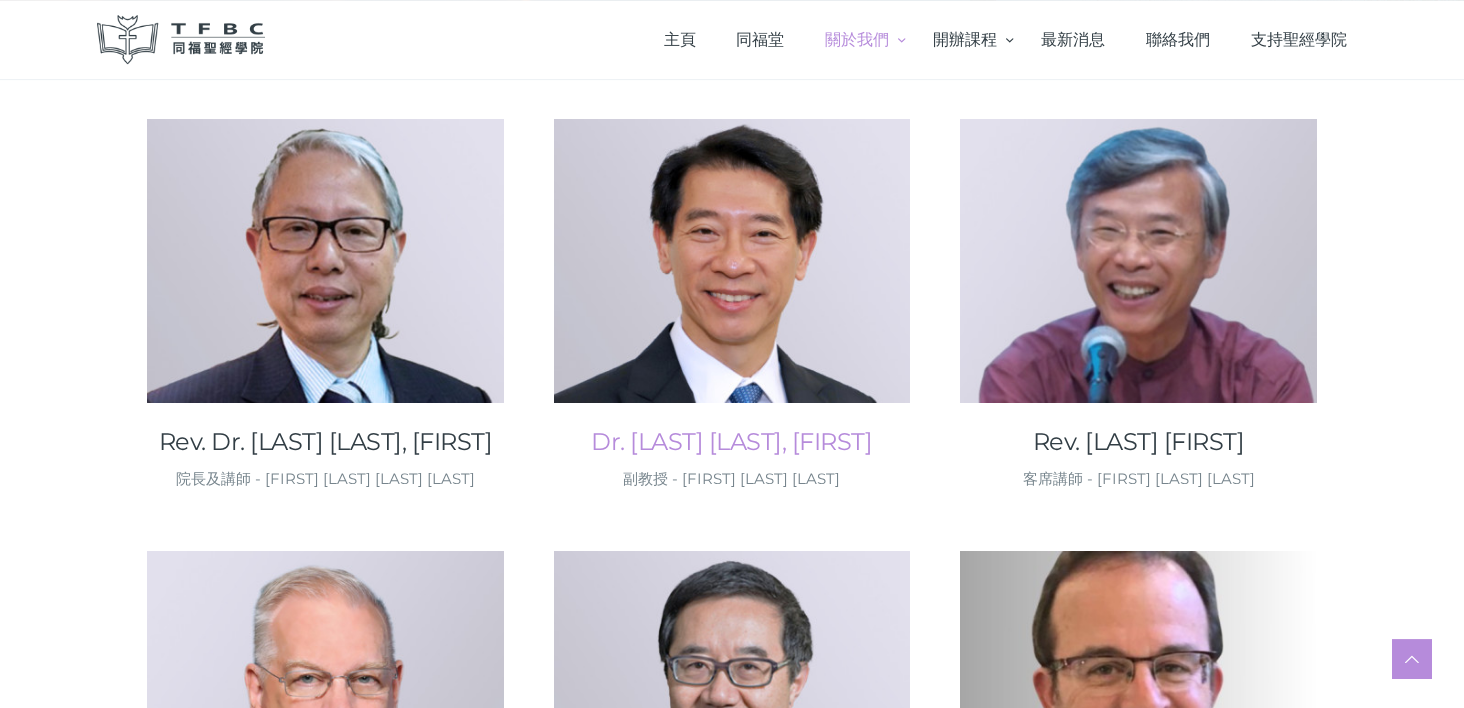 click on "Dr. Fung Wing Wo, Benjamin" at bounding box center [732, 442] 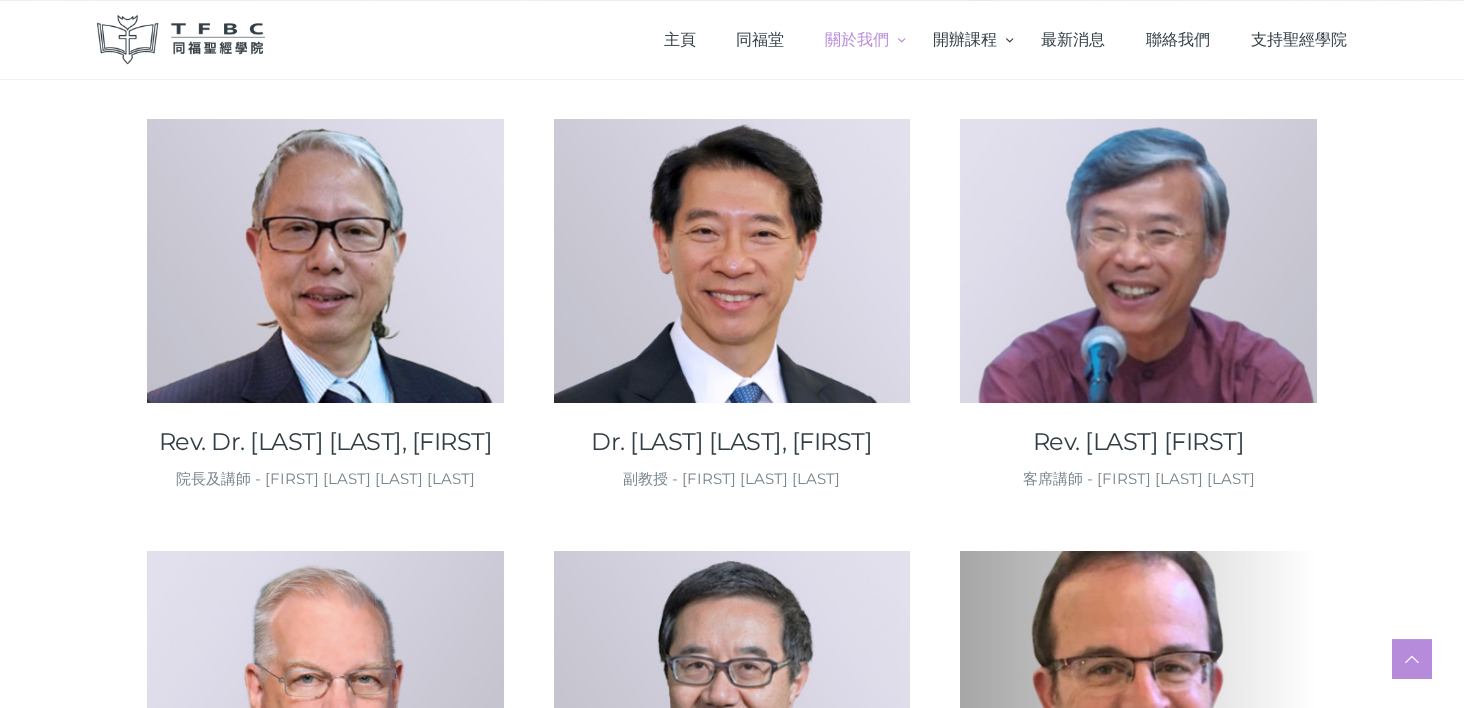 click on "院長及講師 - [PERSON]博士" at bounding box center [325, 479] 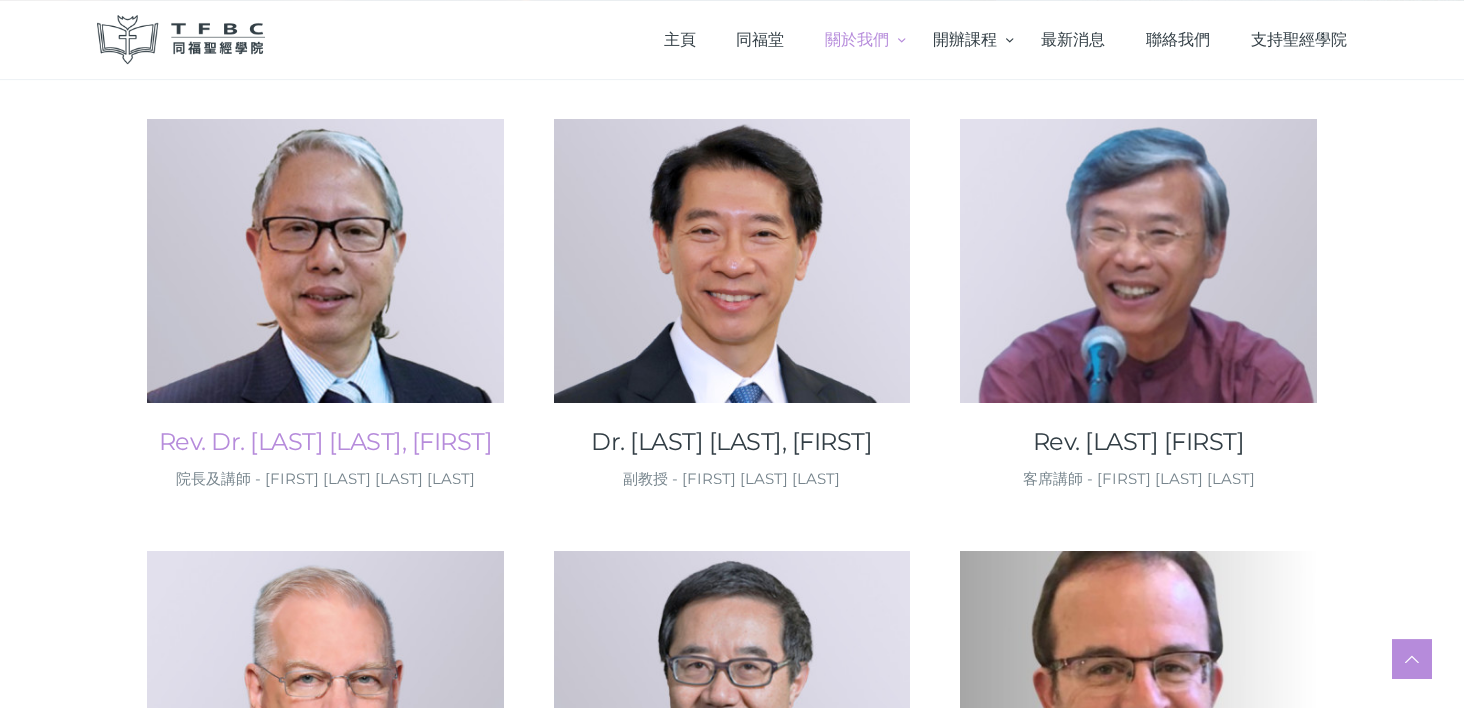 click on "[PERSON]" at bounding box center (325, 442) 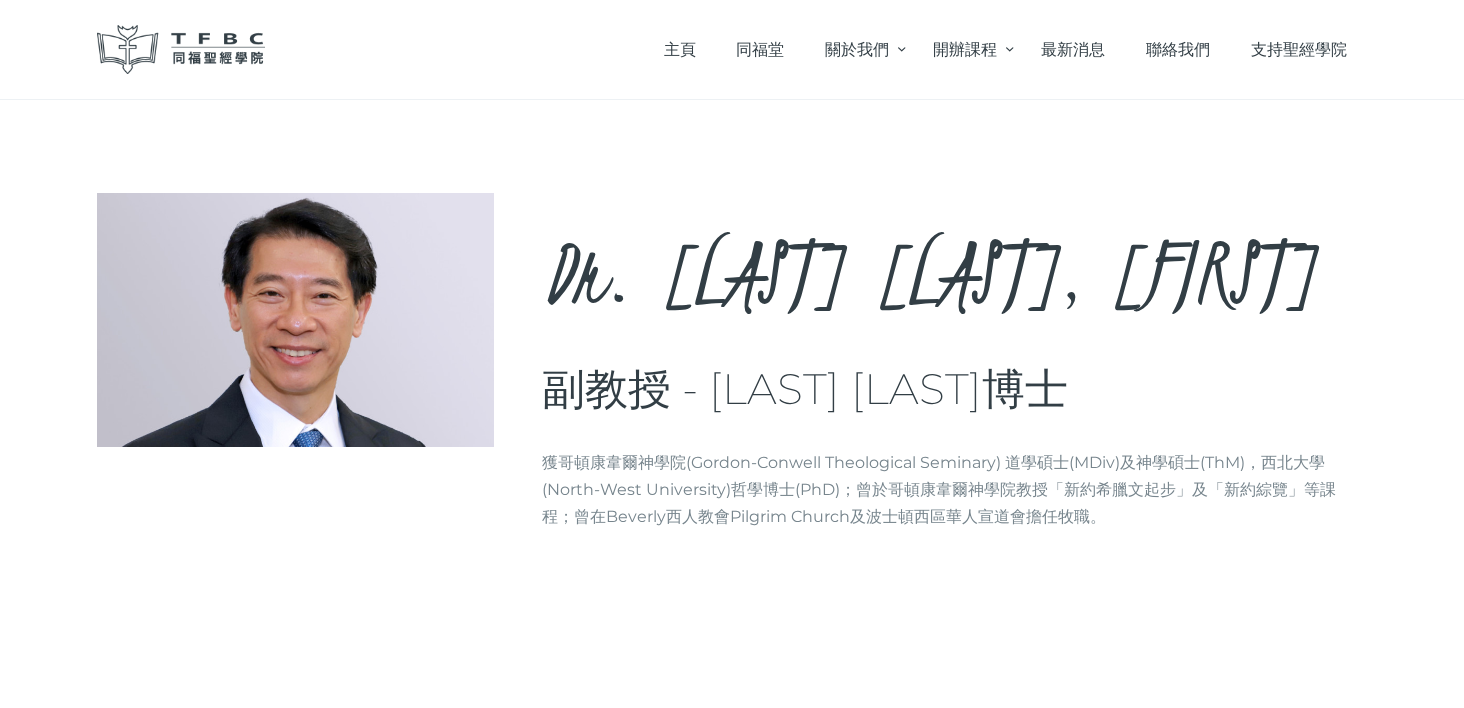 scroll, scrollTop: 0, scrollLeft: 0, axis: both 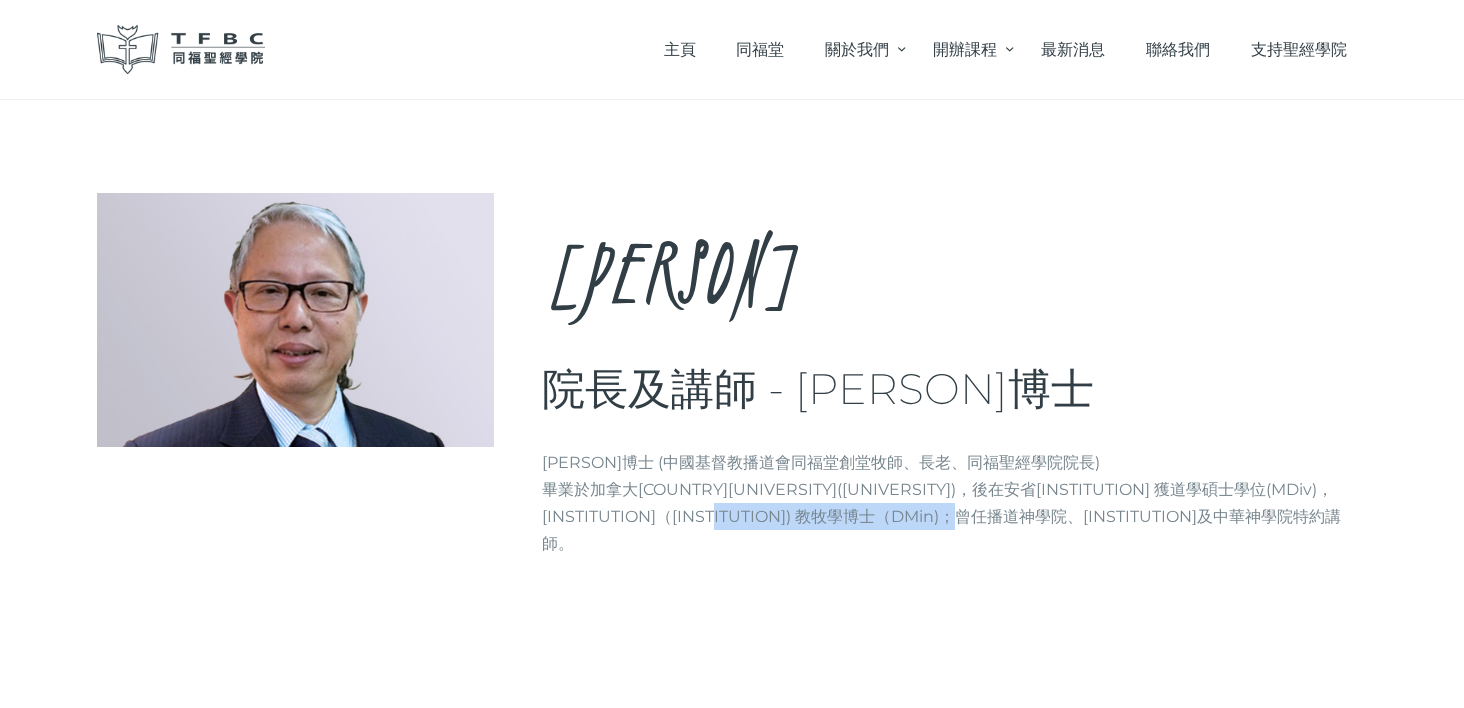 drag, startPoint x: 937, startPoint y: 514, endPoint x: 756, endPoint y: 518, distance: 181.04419 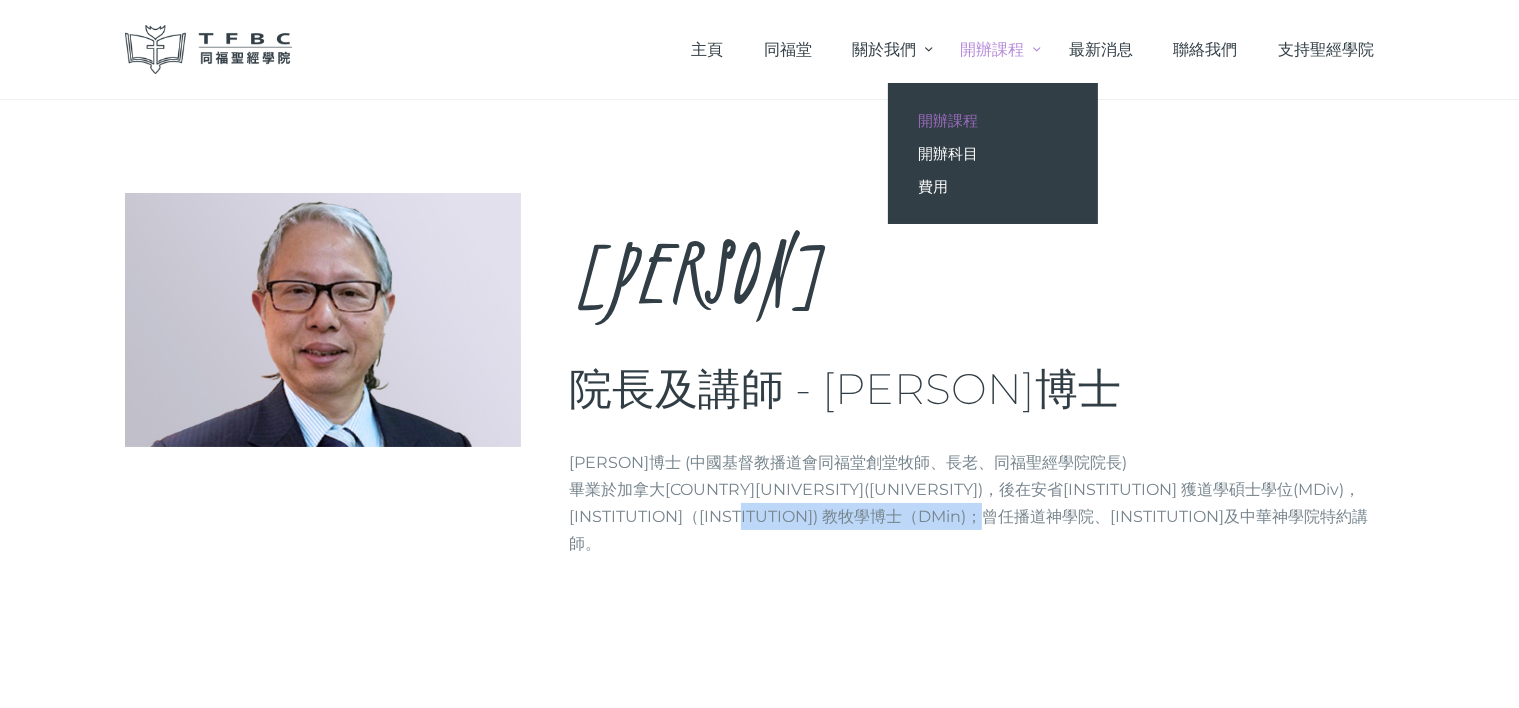click on "開辦課程" at bounding box center (948, 120) 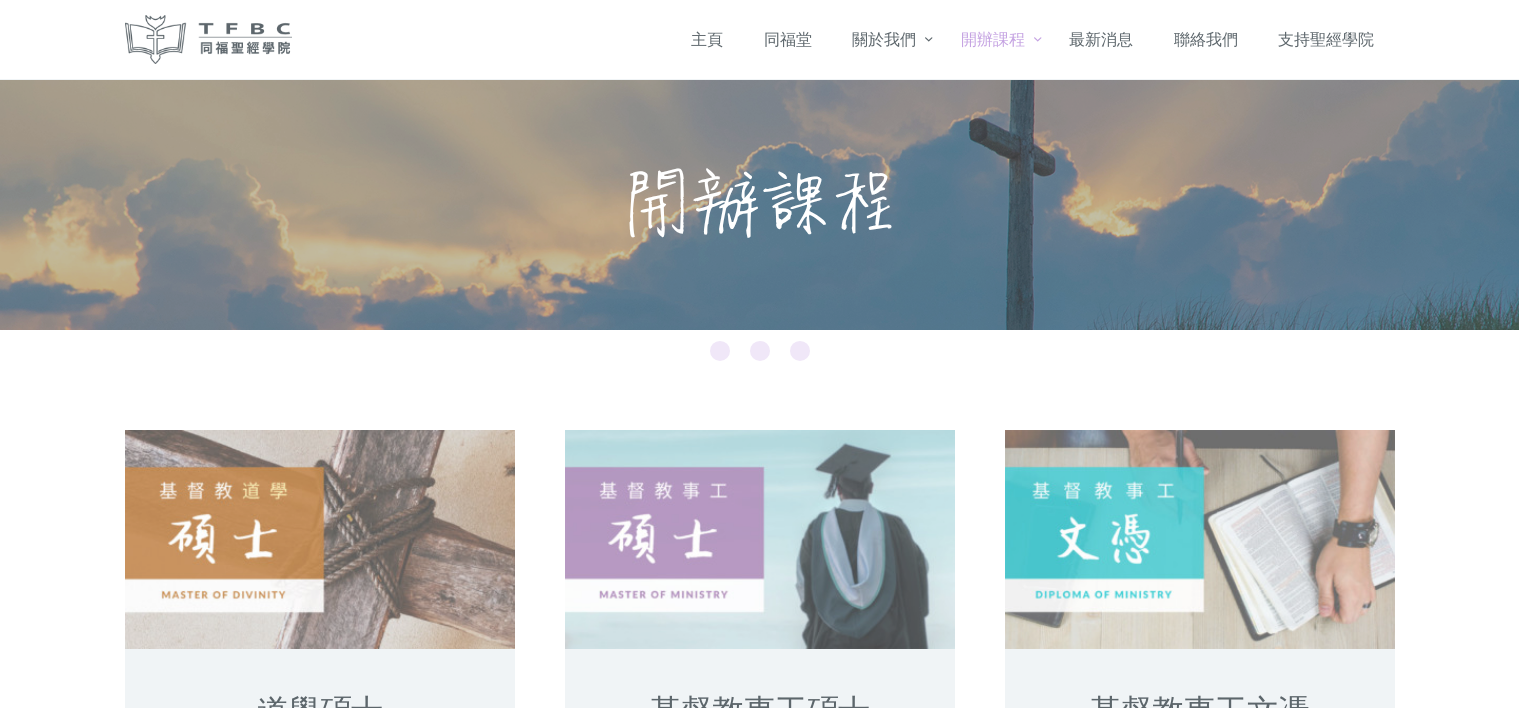 scroll, scrollTop: 0, scrollLeft: 0, axis: both 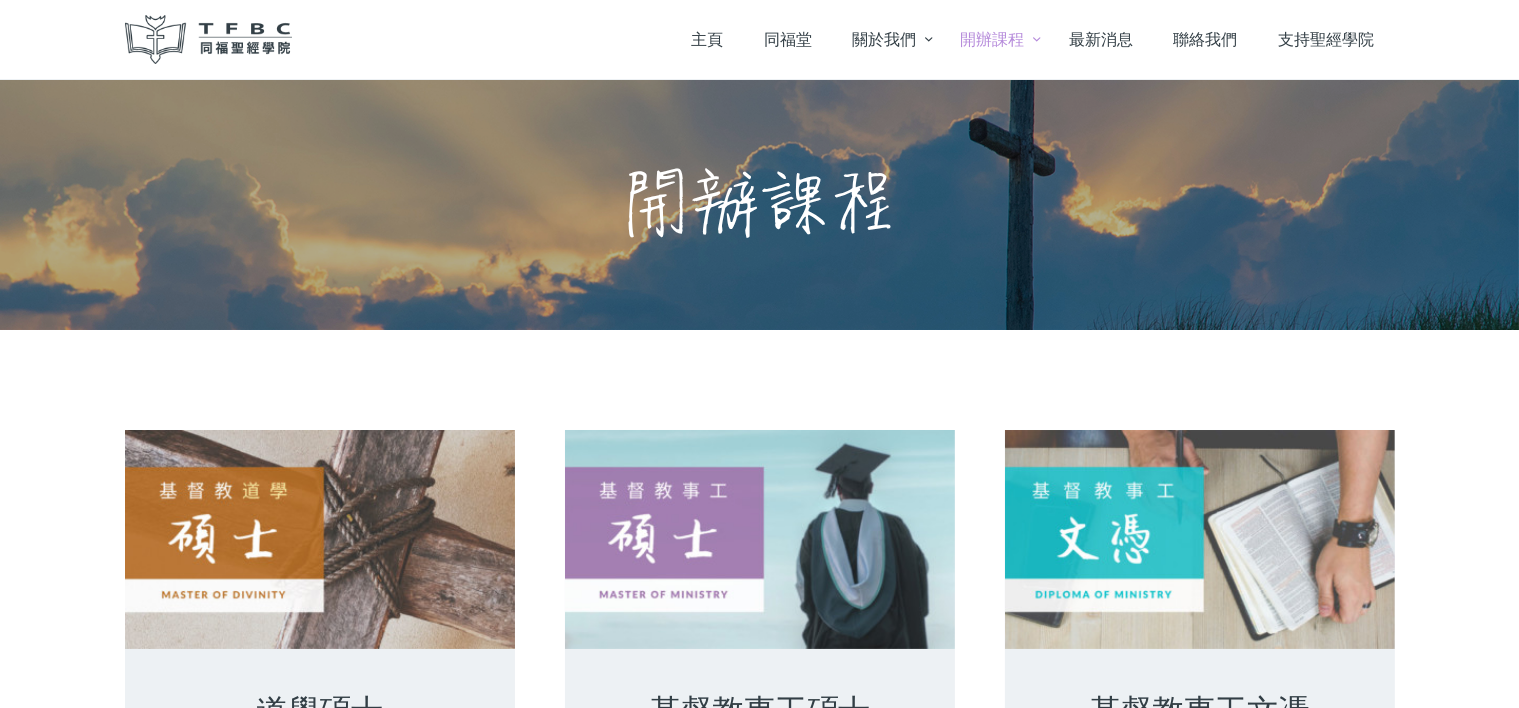 click at bounding box center [209, 39] 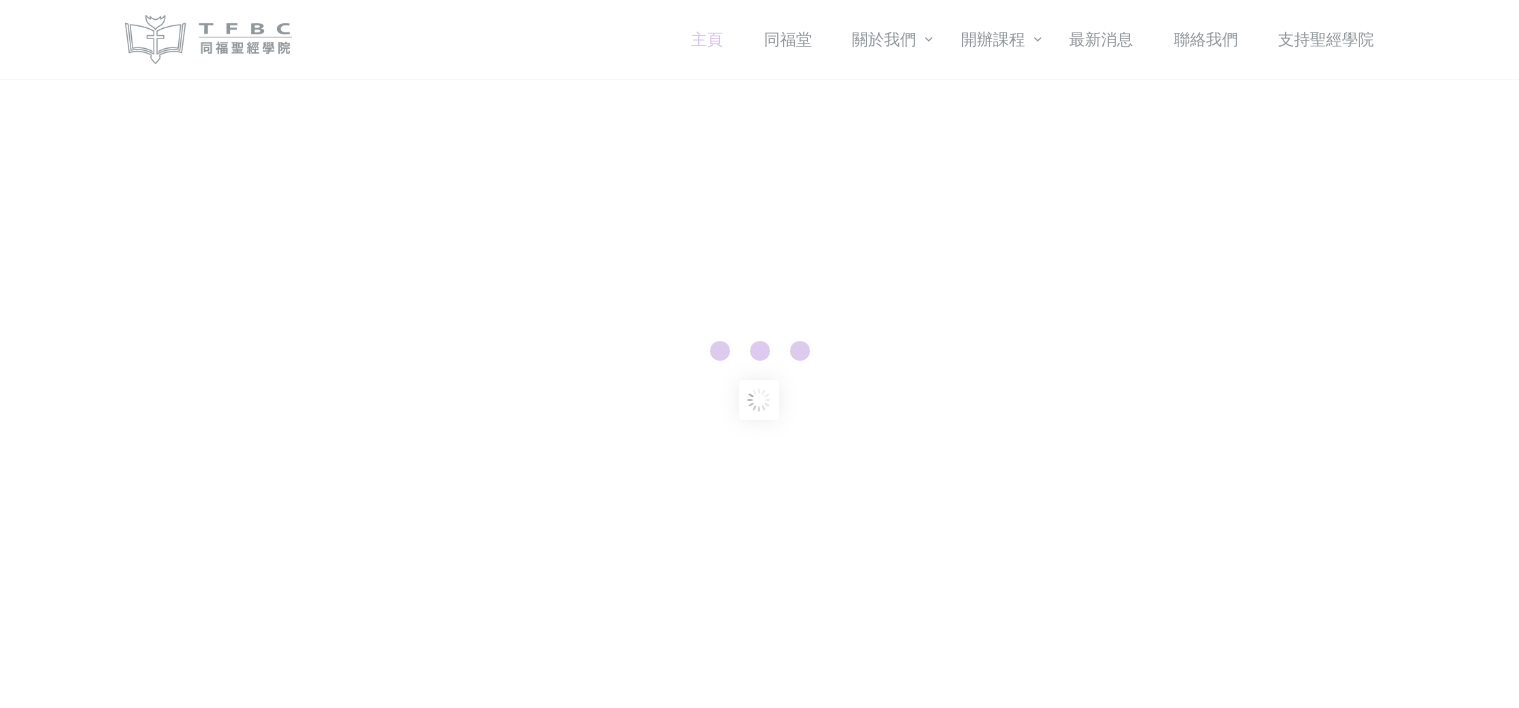 scroll, scrollTop: 0, scrollLeft: 0, axis: both 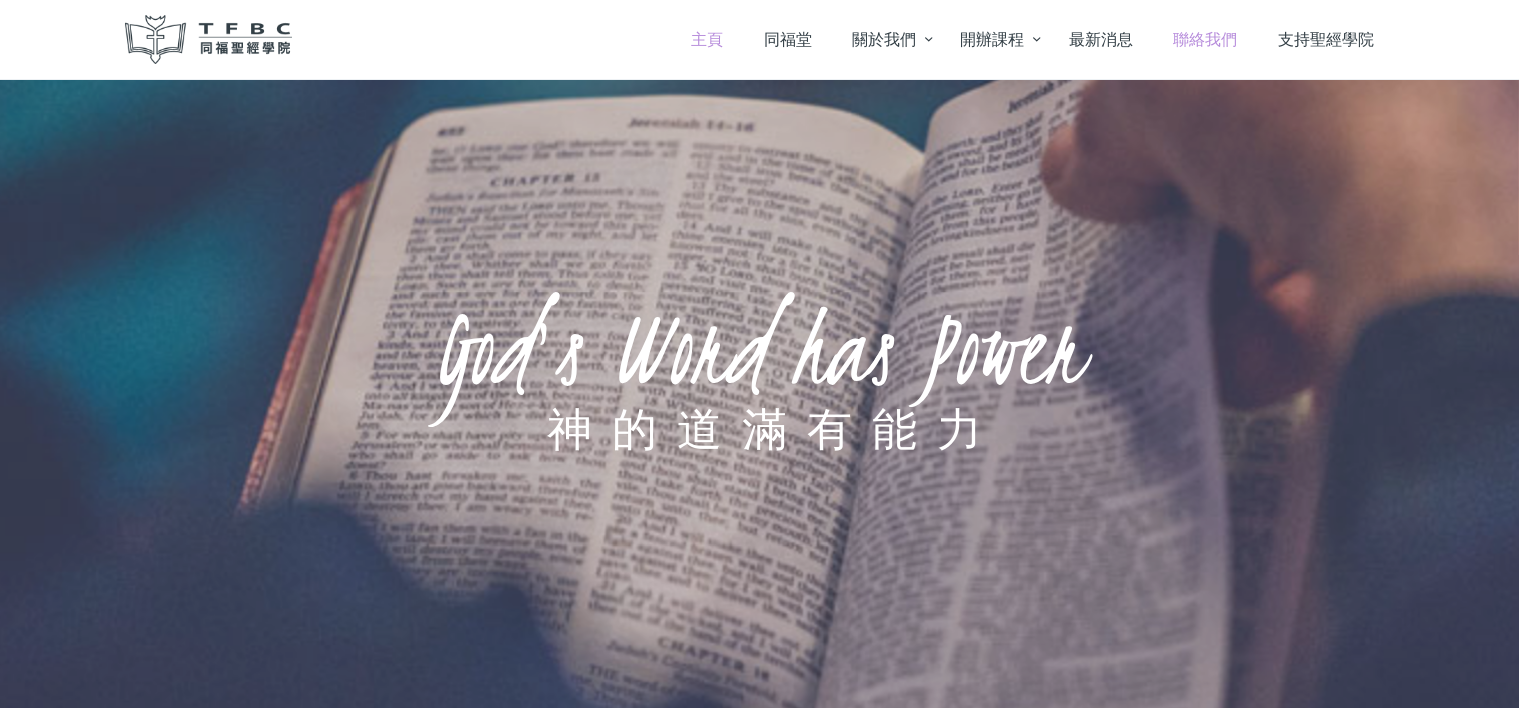 click on "聯絡我們" at bounding box center (1206, 39) 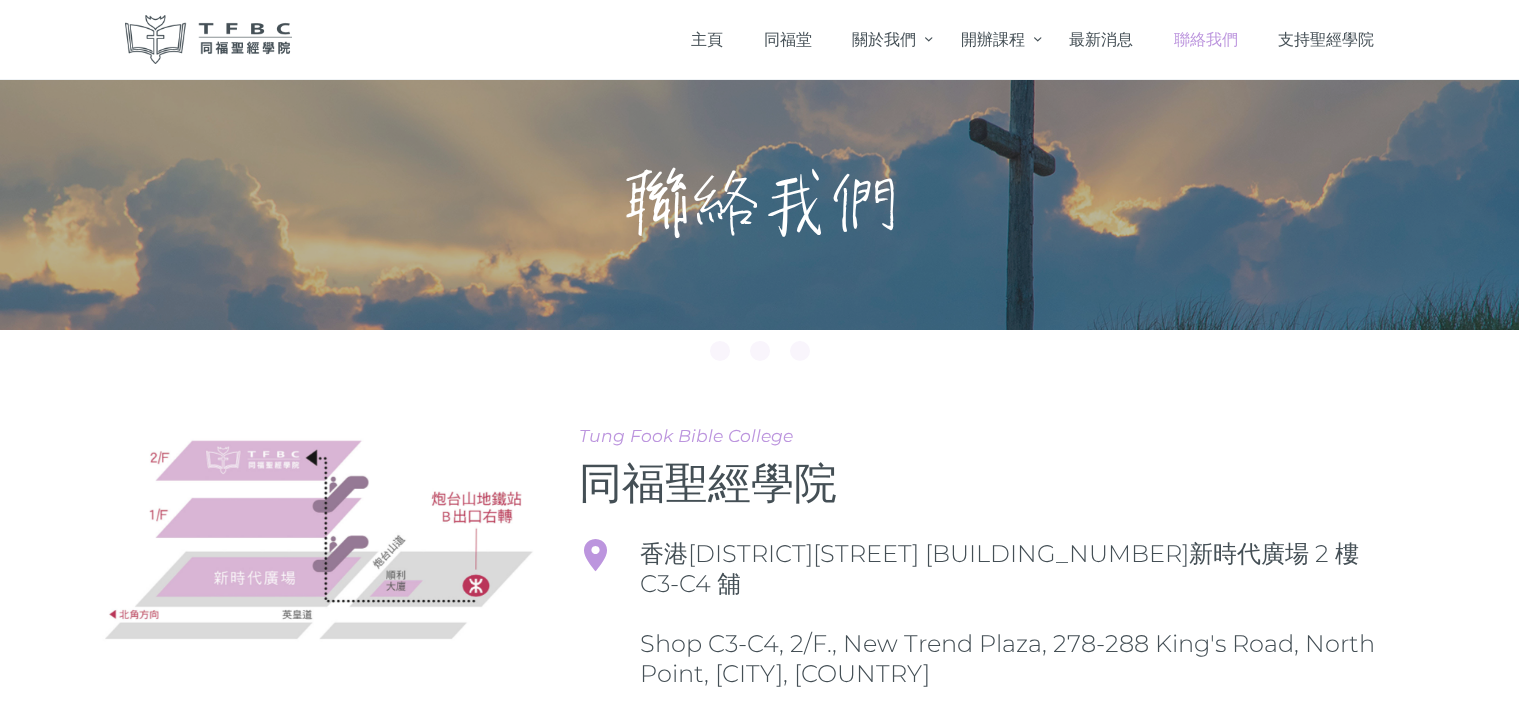 scroll, scrollTop: 0, scrollLeft: 0, axis: both 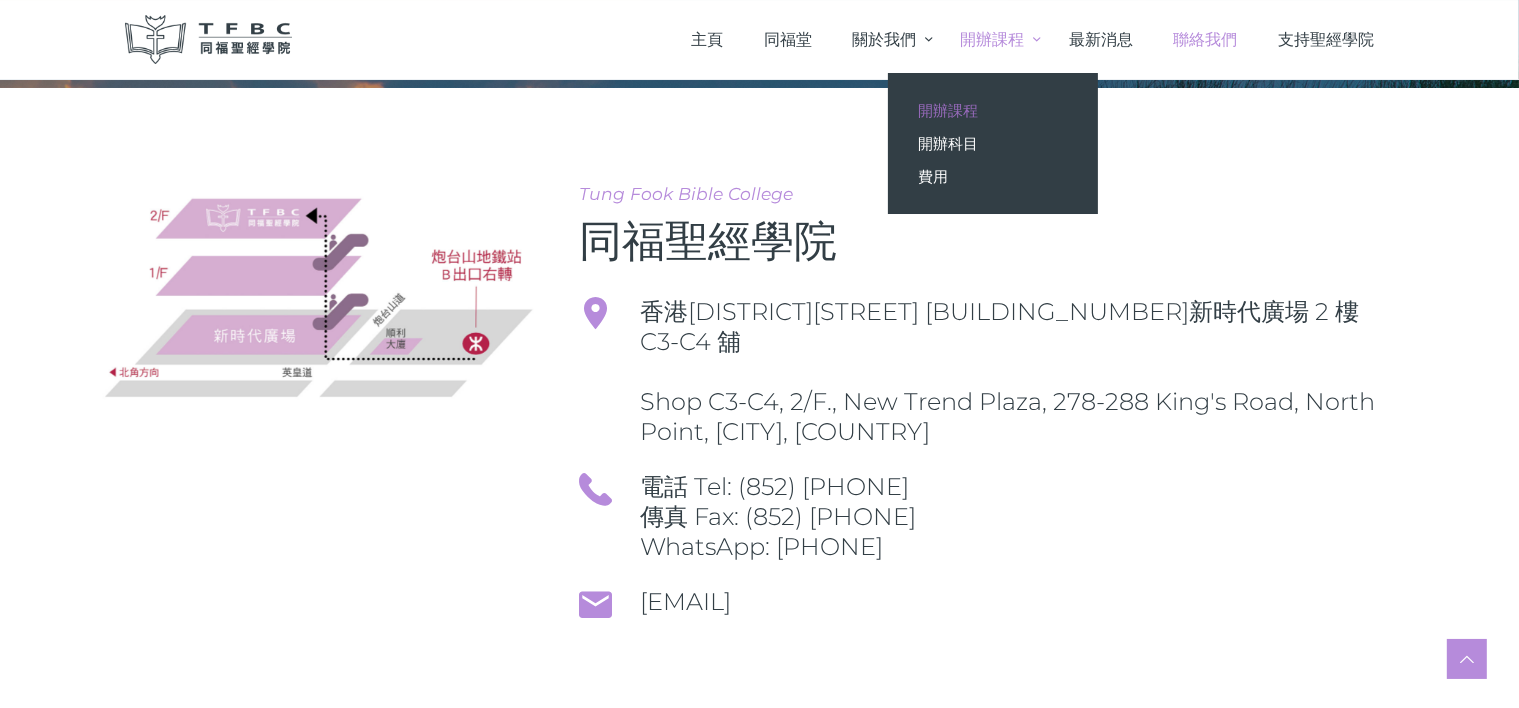click on "開辦課程" at bounding box center [993, 110] 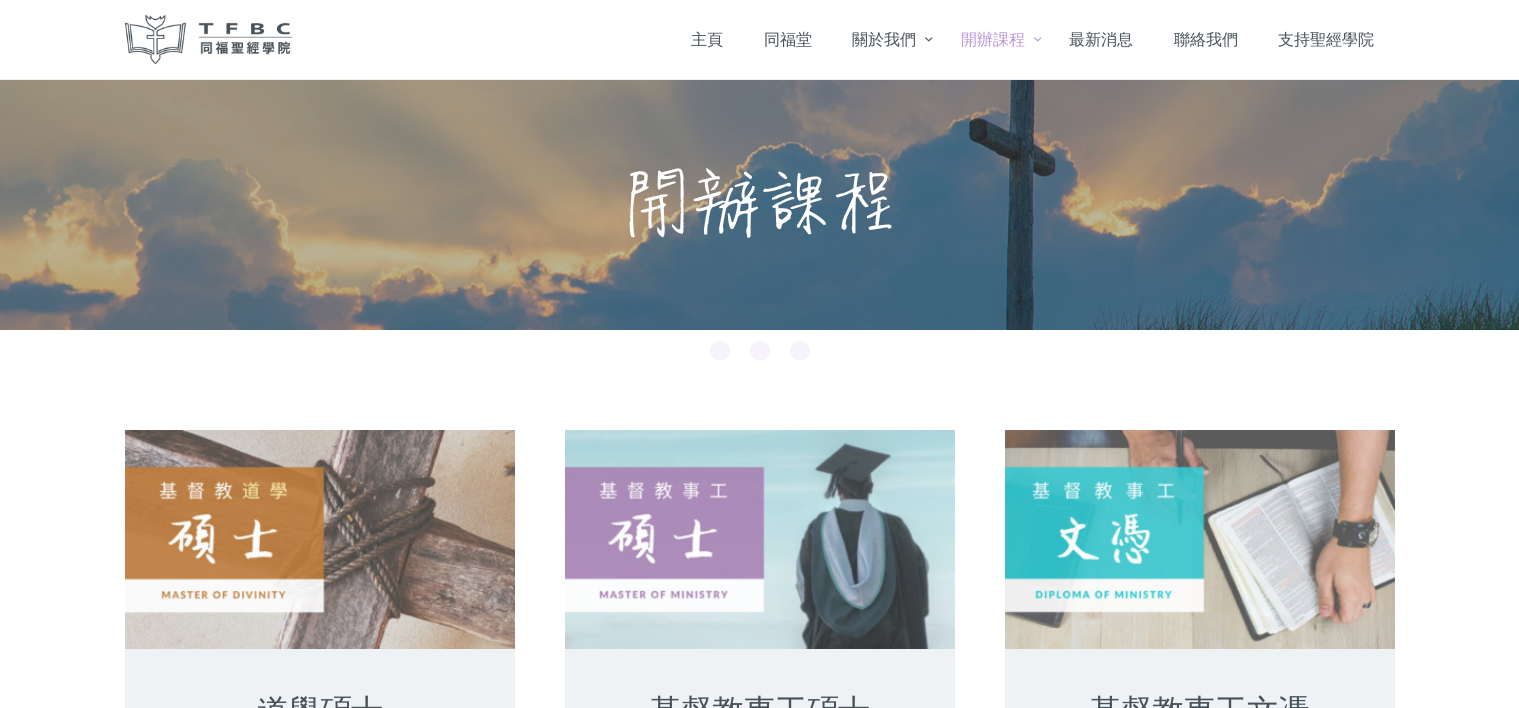 scroll, scrollTop: 0, scrollLeft: 0, axis: both 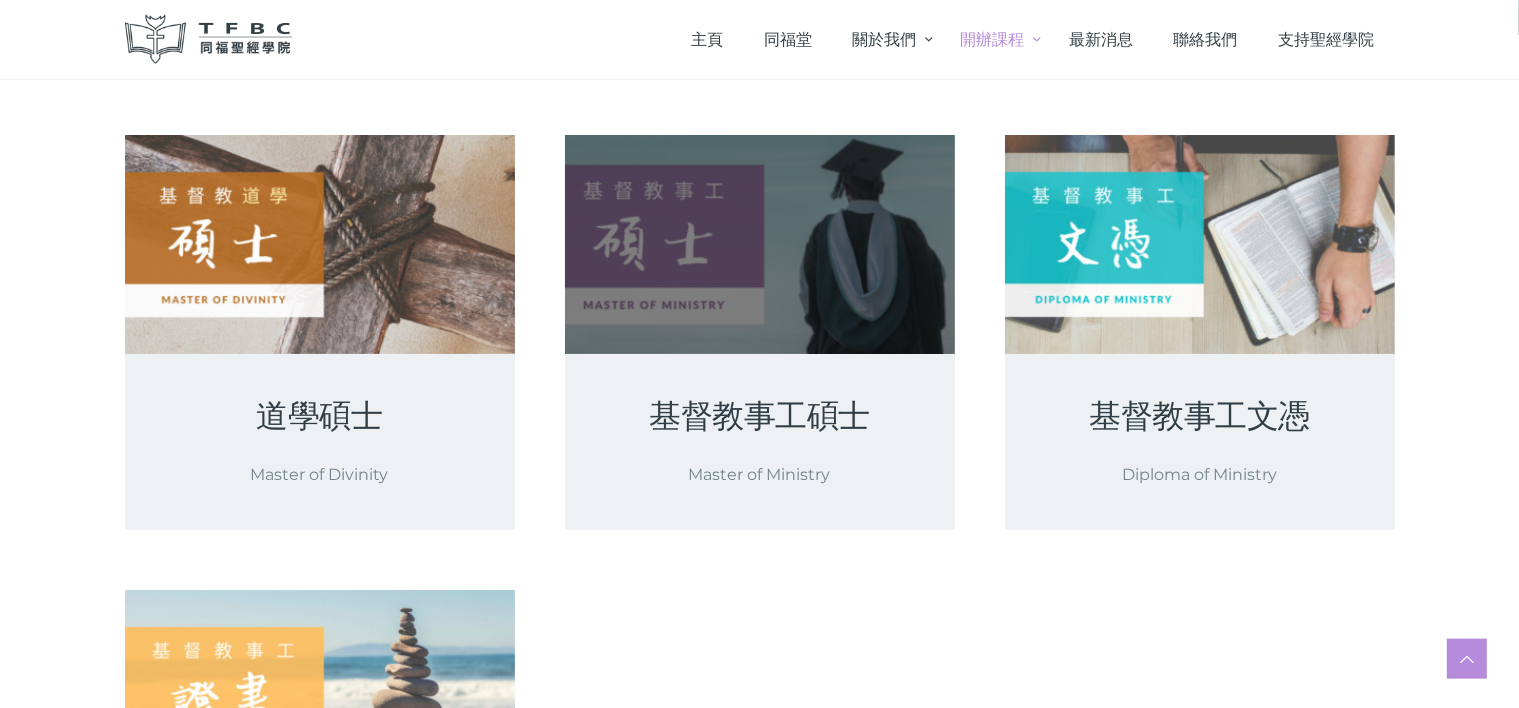 click at bounding box center (760, 244) 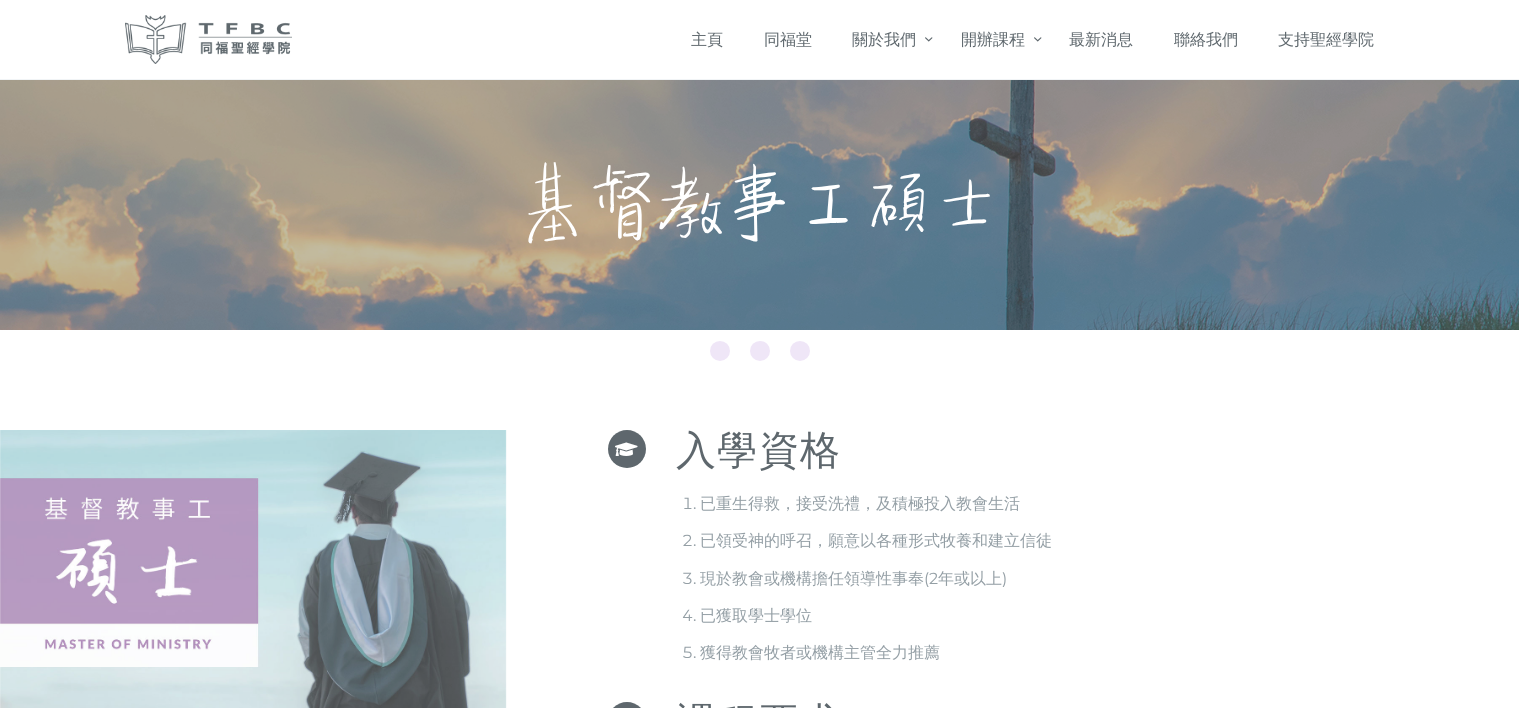 scroll, scrollTop: 0, scrollLeft: 0, axis: both 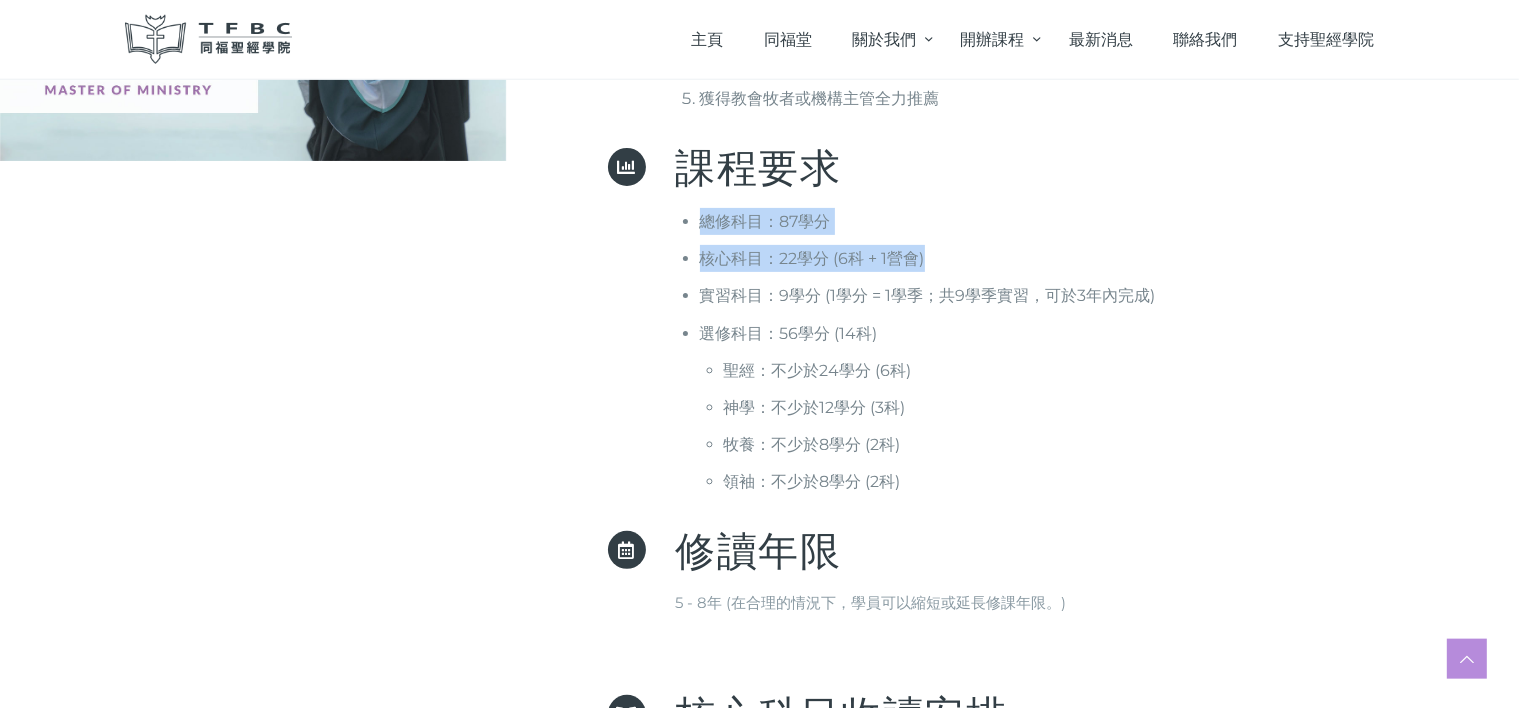 drag, startPoint x: 1500, startPoint y: 259, endPoint x: 1498, endPoint y: 174, distance: 85.02353 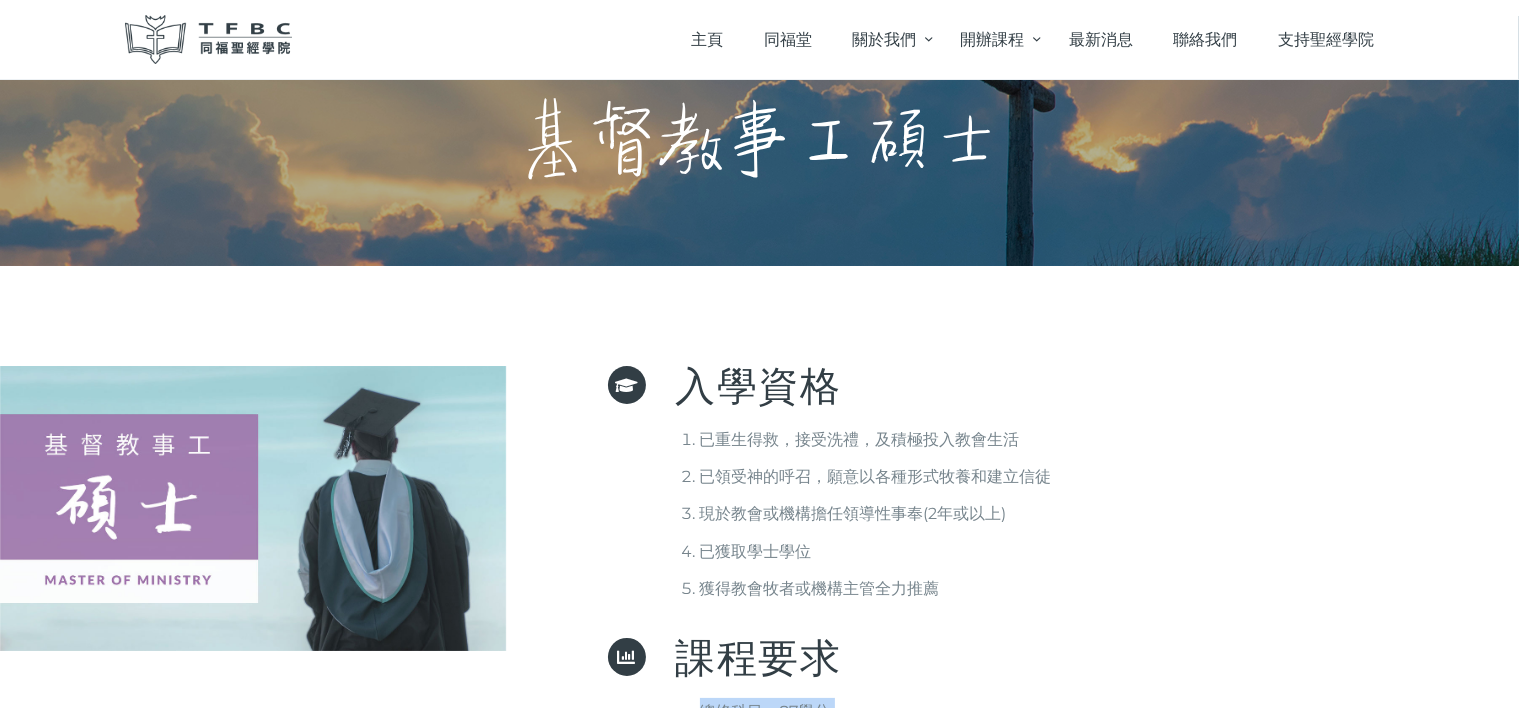 scroll, scrollTop: 7, scrollLeft: 0, axis: vertical 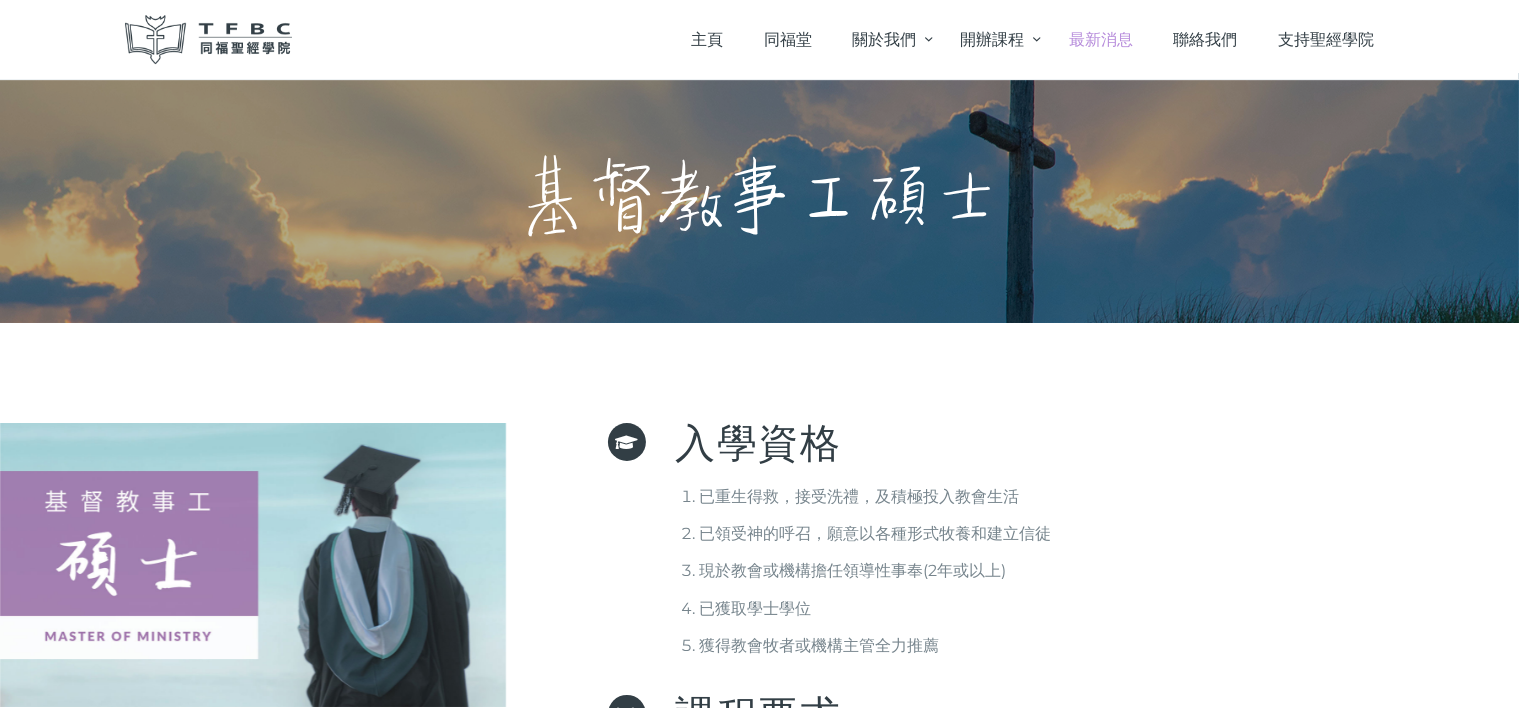 click on "最新消息" at bounding box center (1101, 39) 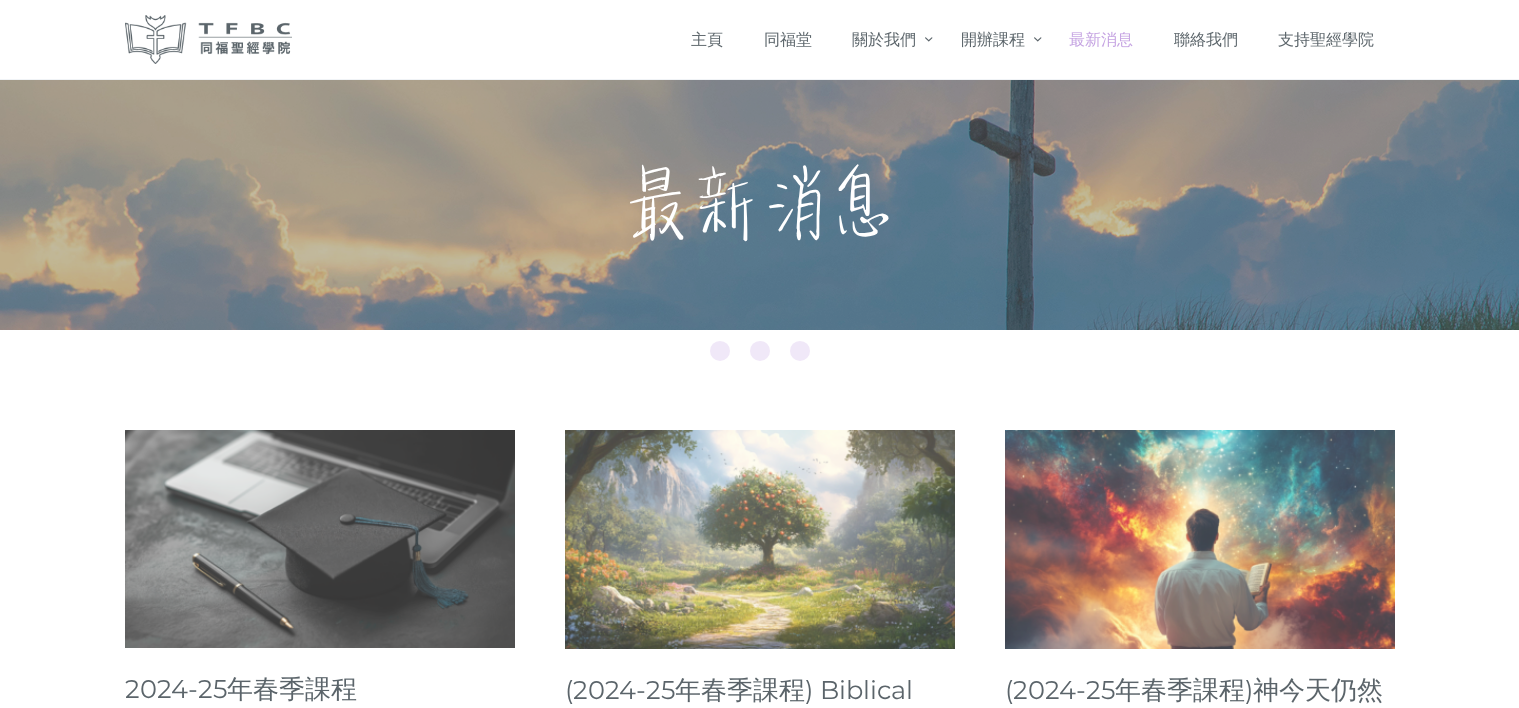 scroll, scrollTop: 0, scrollLeft: 0, axis: both 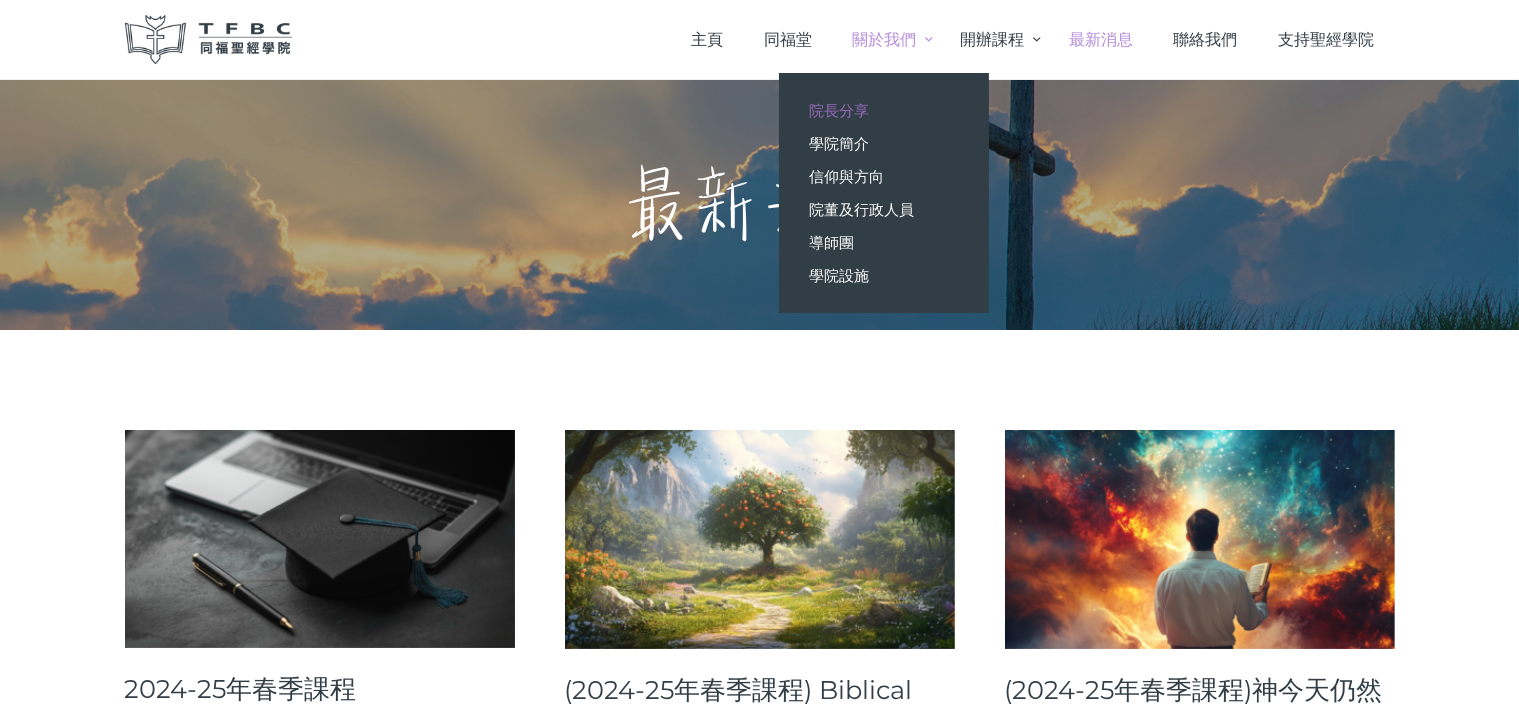 click on "院長分享" at bounding box center [839, 110] 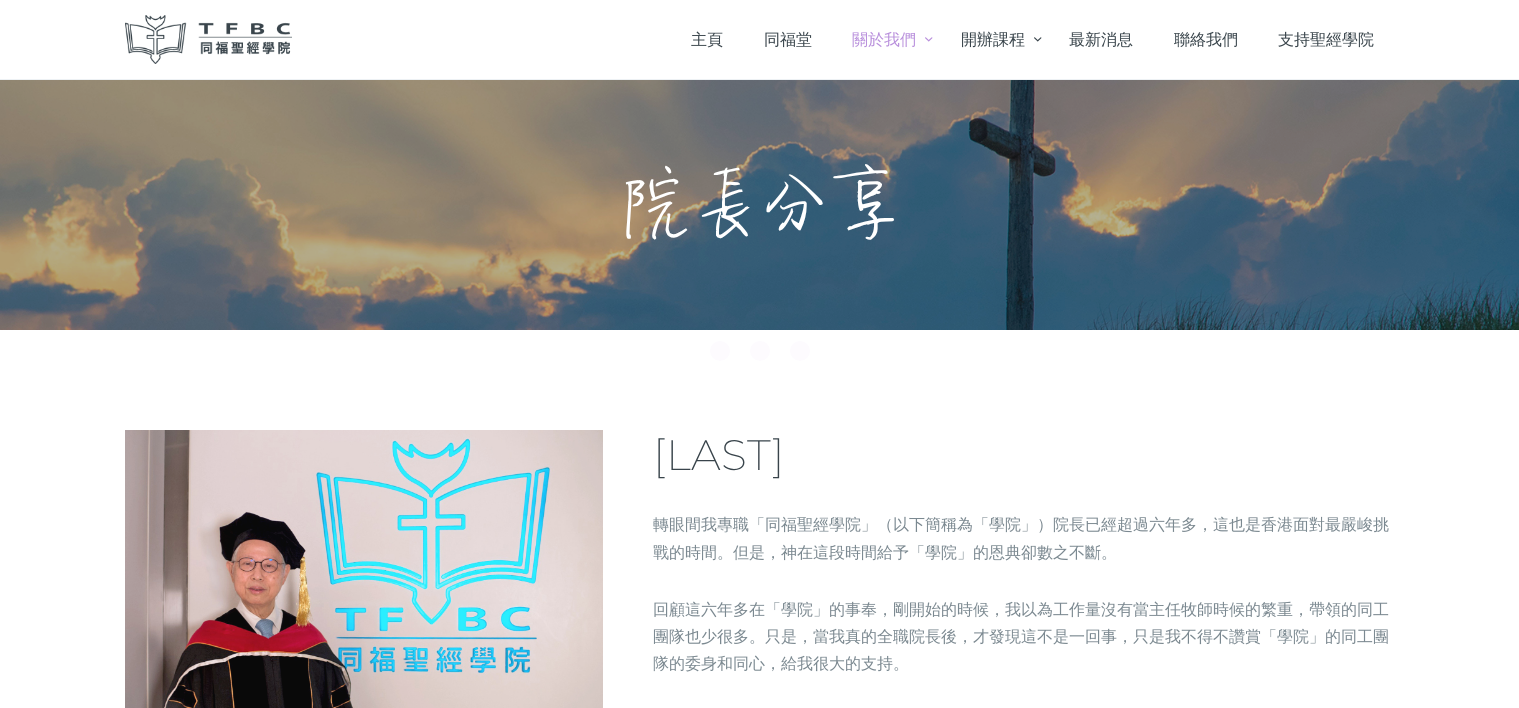 scroll, scrollTop: 0, scrollLeft: 0, axis: both 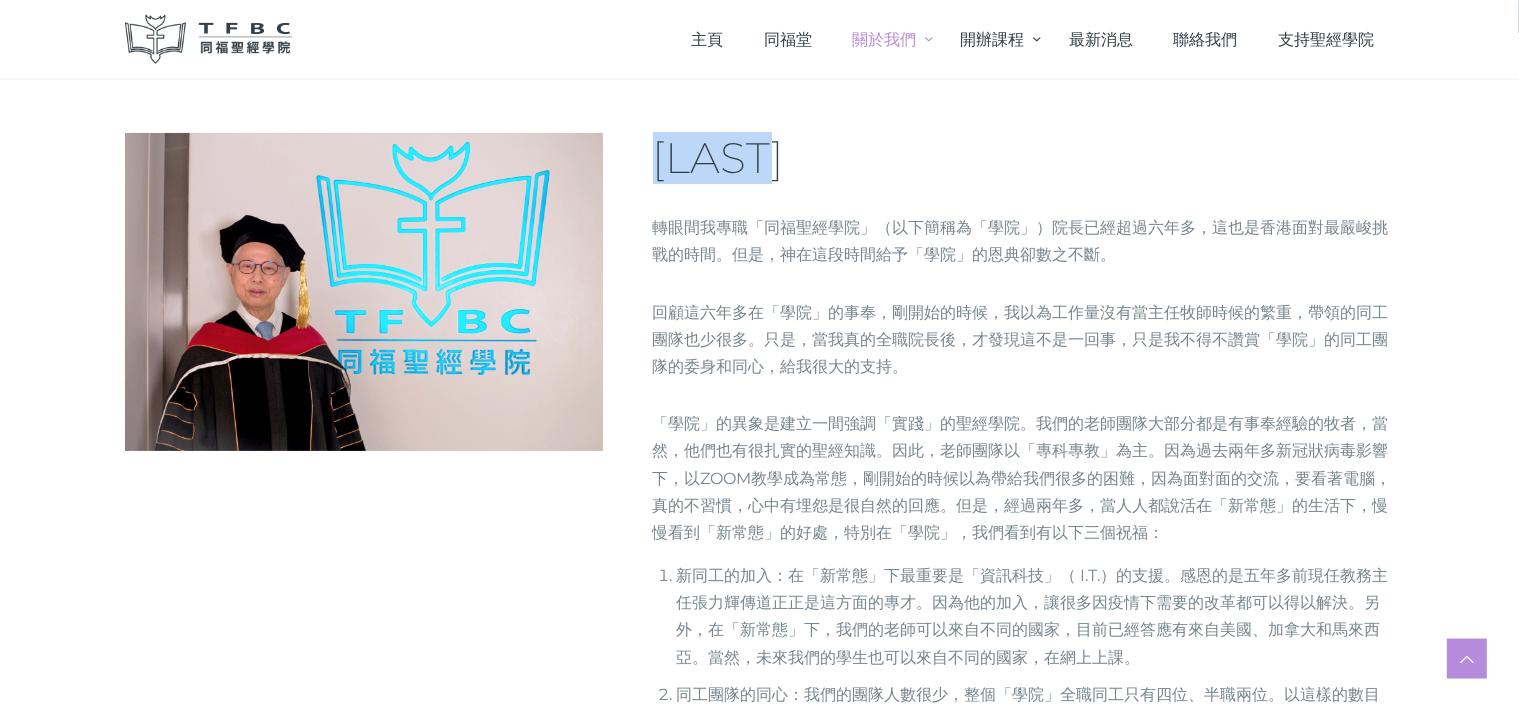 drag, startPoint x: 863, startPoint y: 156, endPoint x: 635, endPoint y: 163, distance: 228.10744 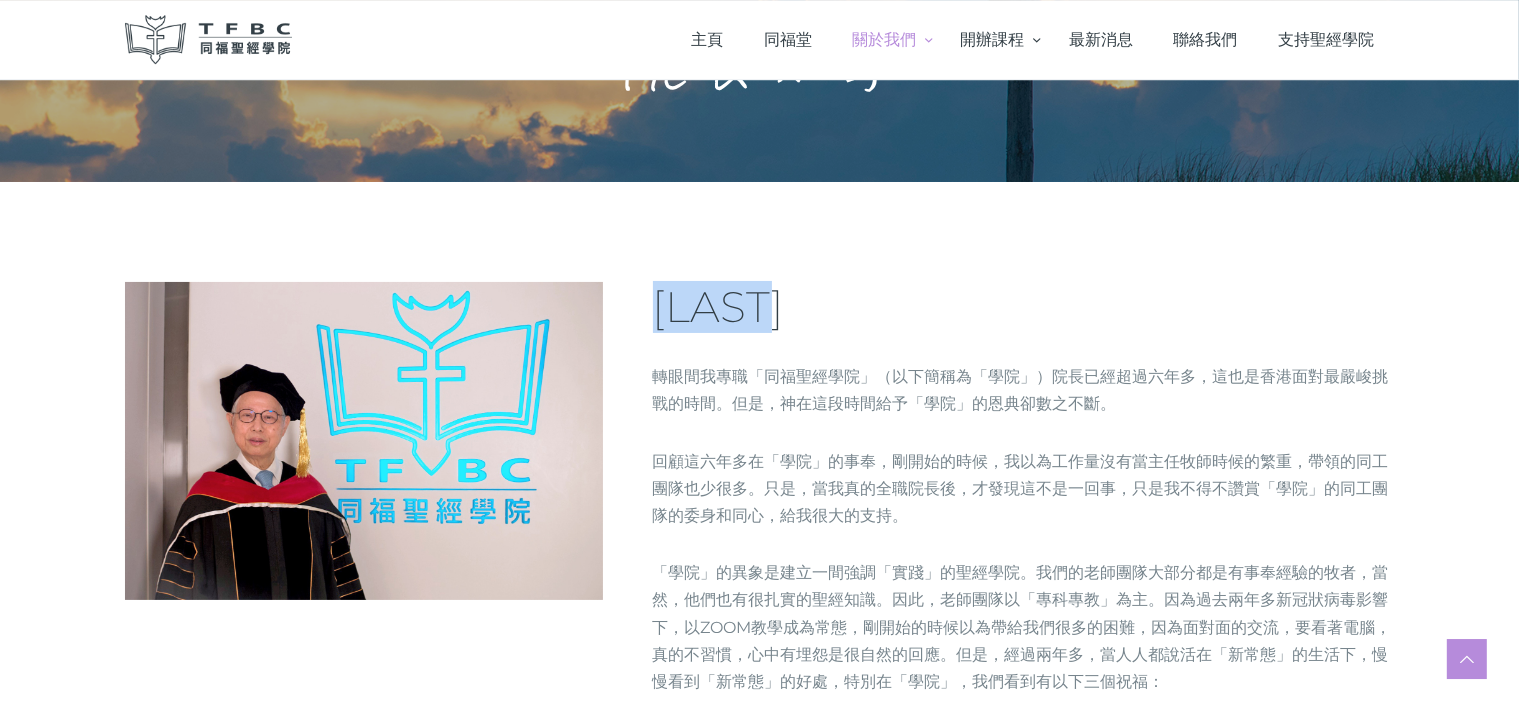 scroll, scrollTop: 140, scrollLeft: 0, axis: vertical 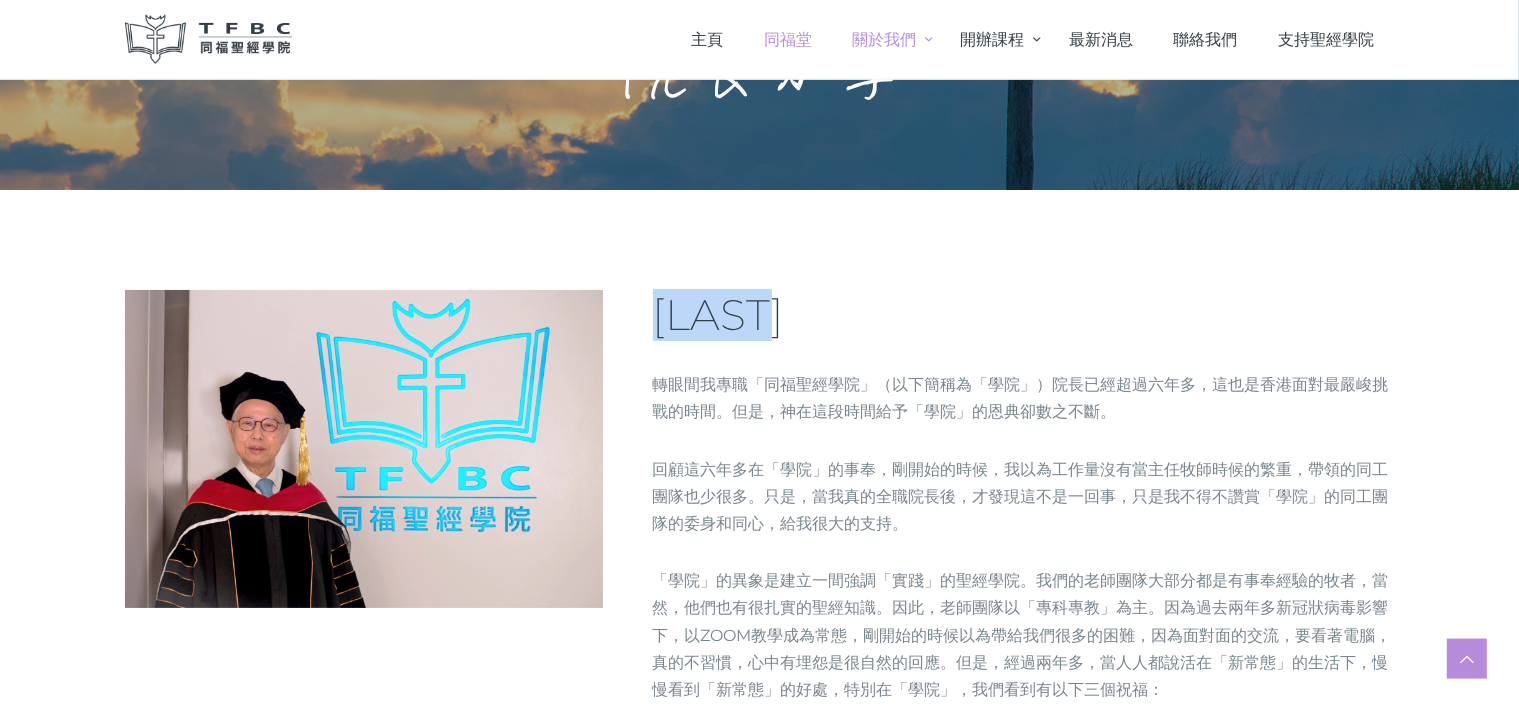click on "同福堂" at bounding box center [787, 39] 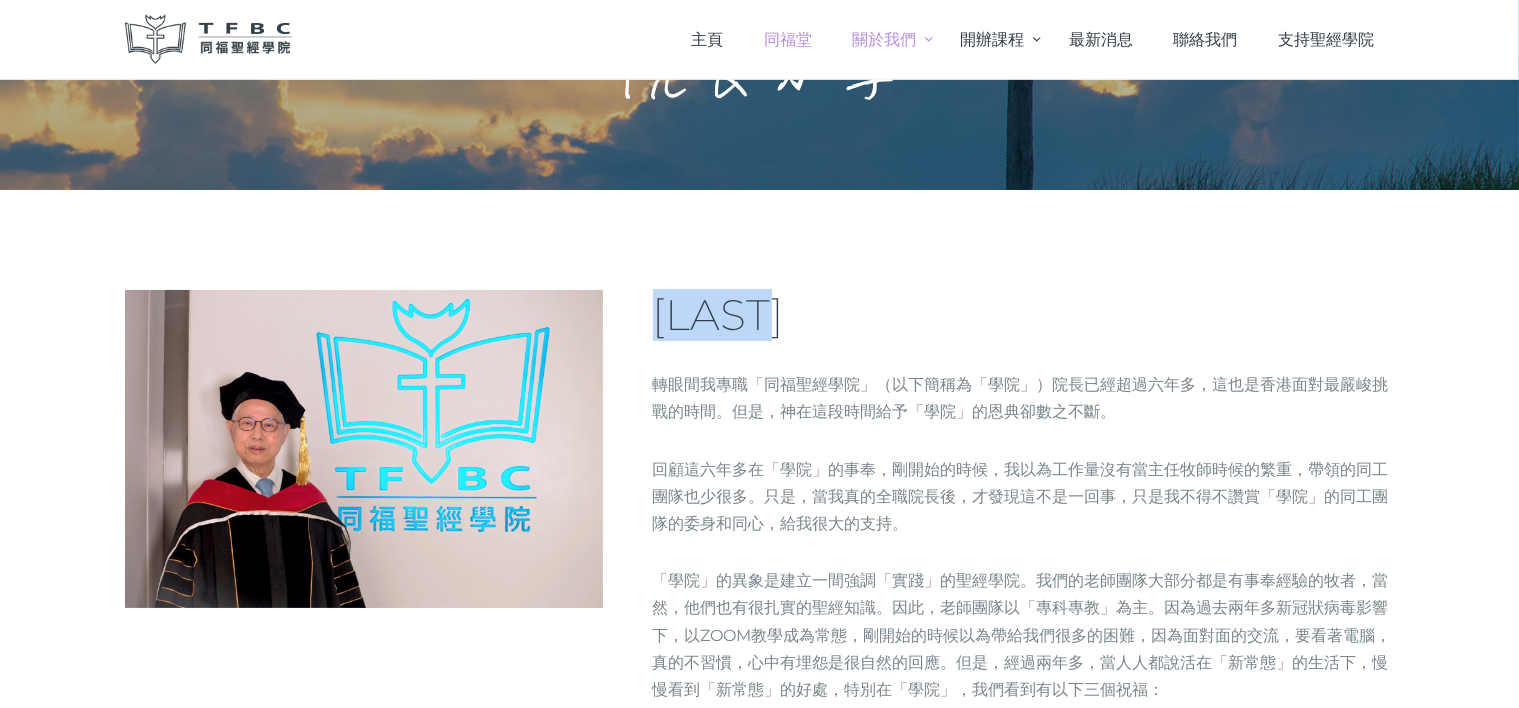 scroll, scrollTop: 0, scrollLeft: 0, axis: both 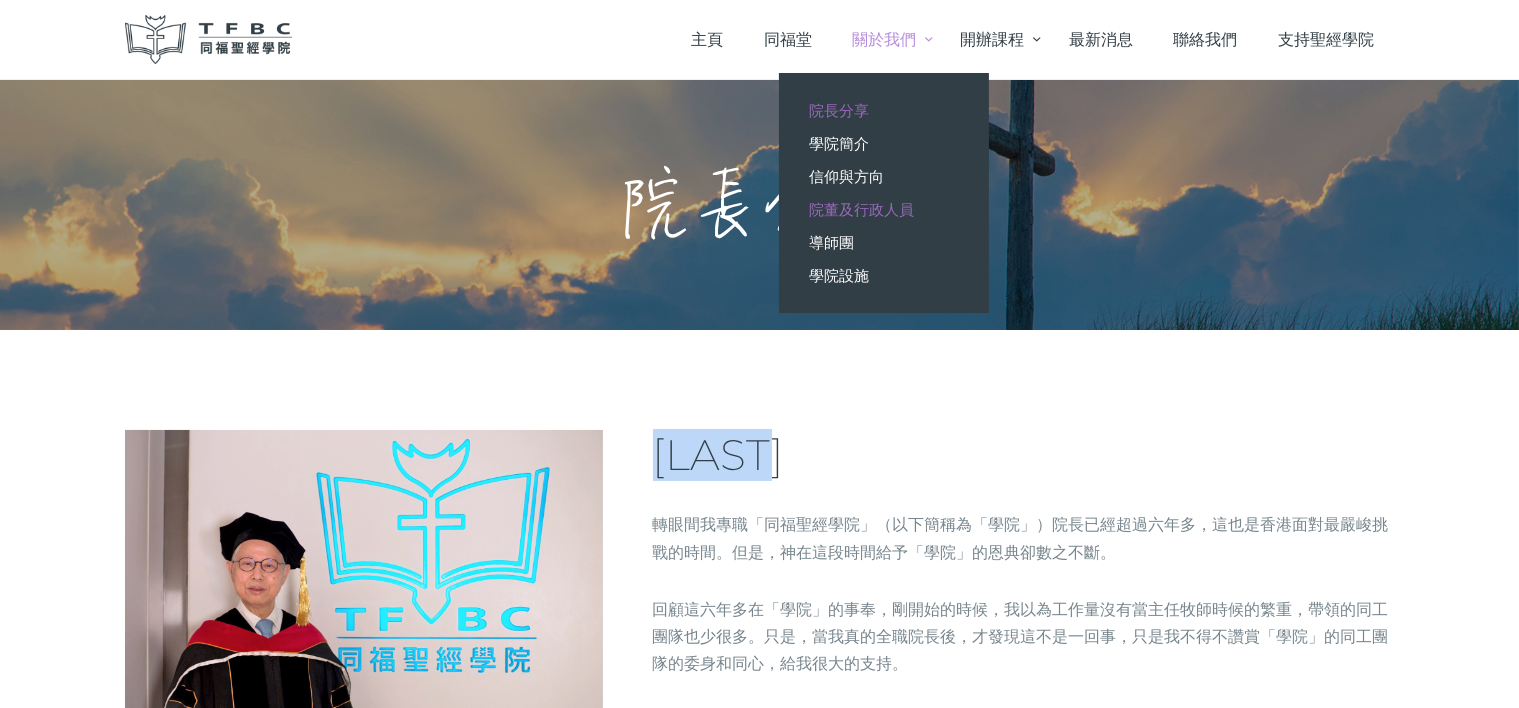 click on "院董及行政人員" at bounding box center [861, 209] 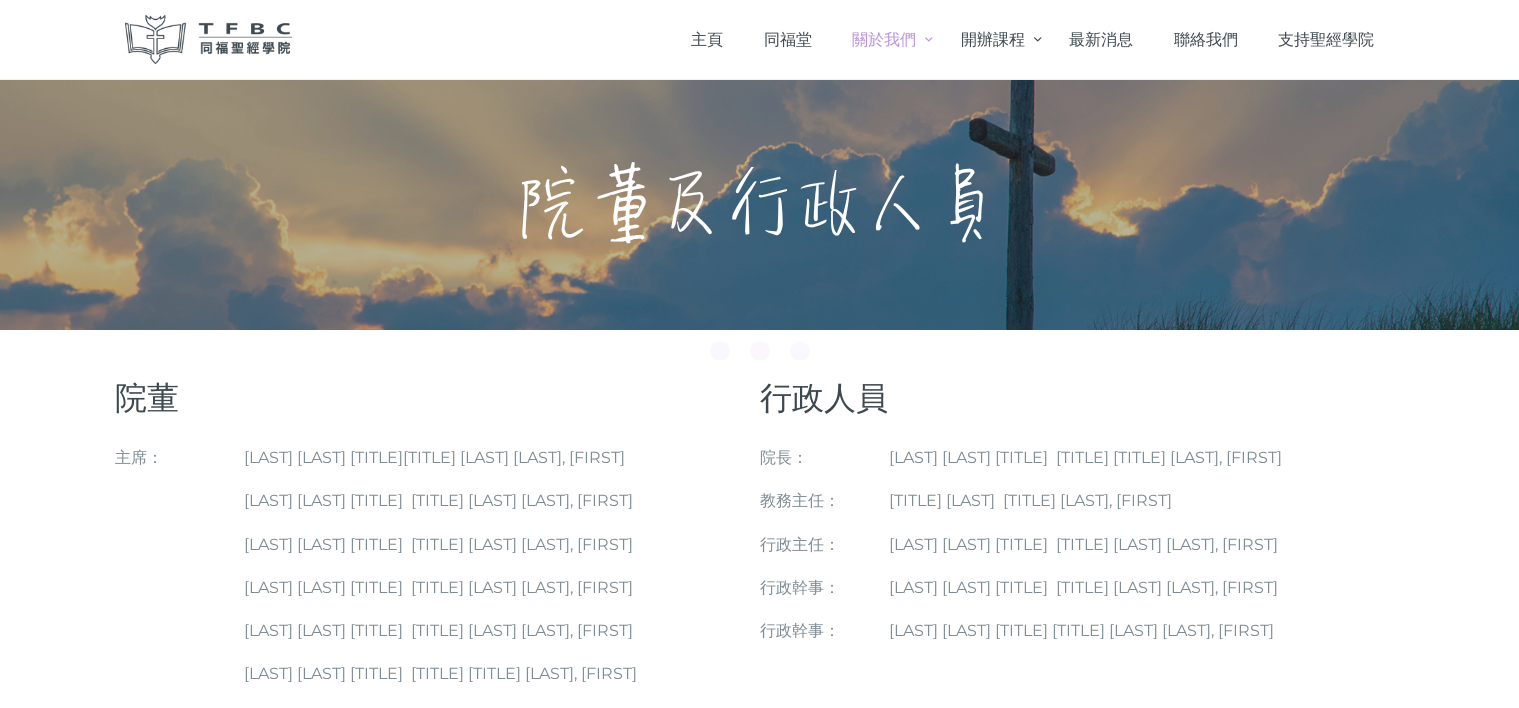 scroll, scrollTop: 0, scrollLeft: 0, axis: both 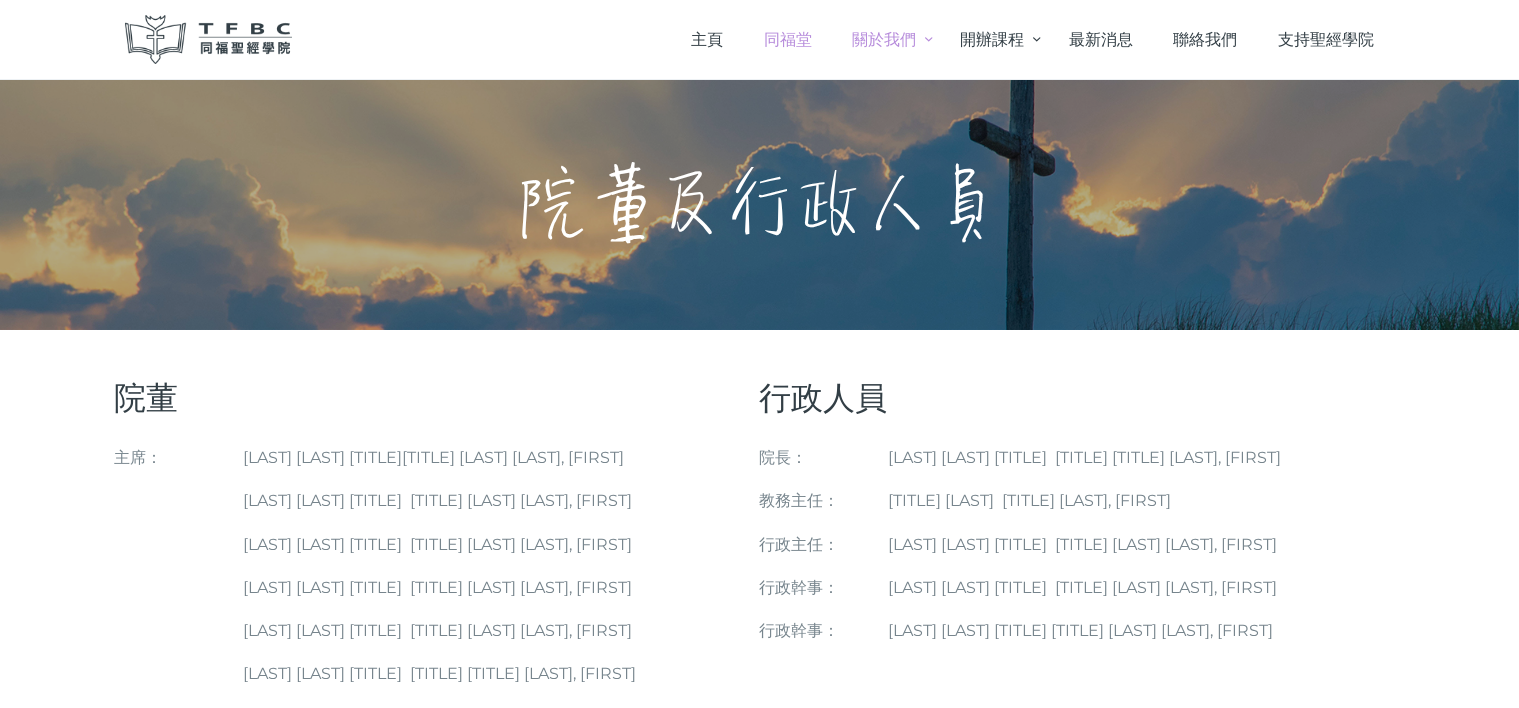 click on "同福堂" at bounding box center (788, 39) 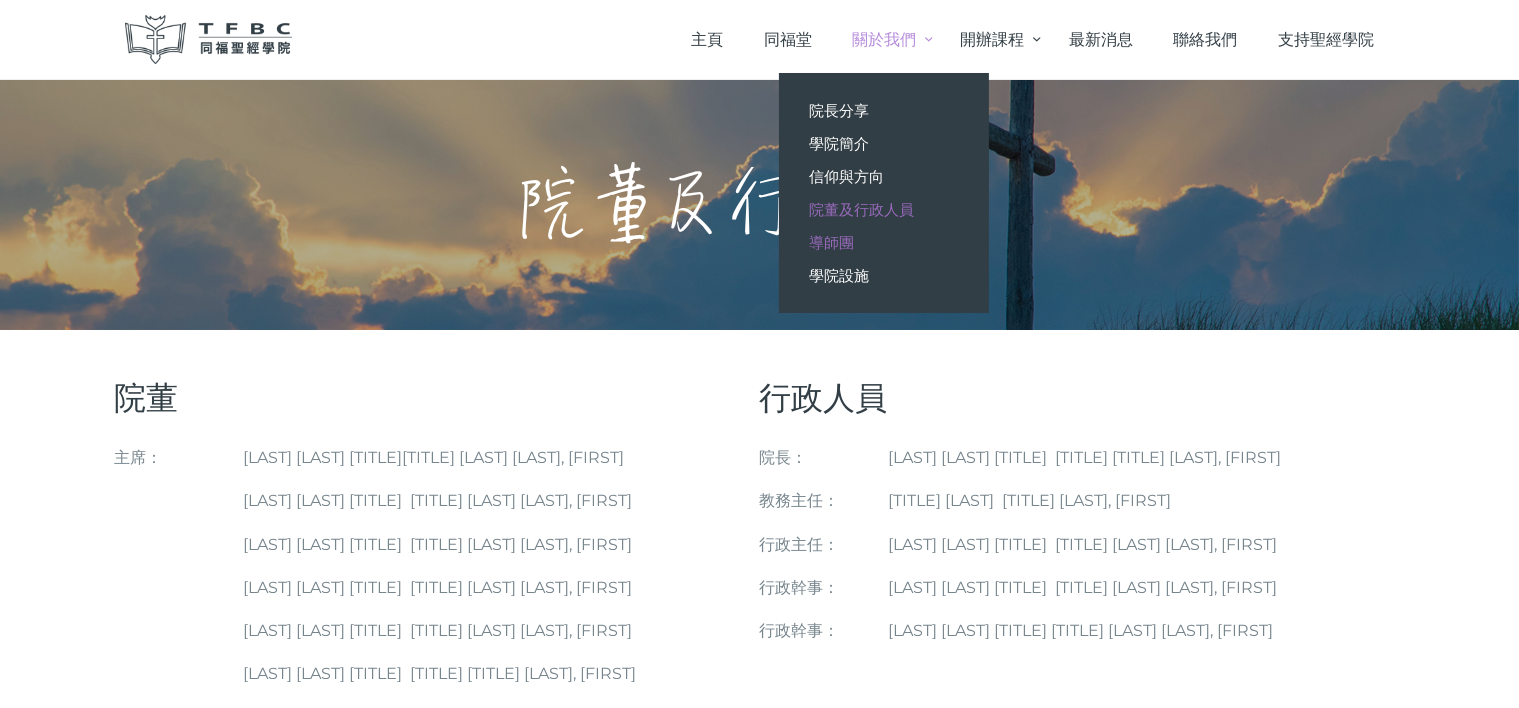 click on "導師團" at bounding box center (831, 242) 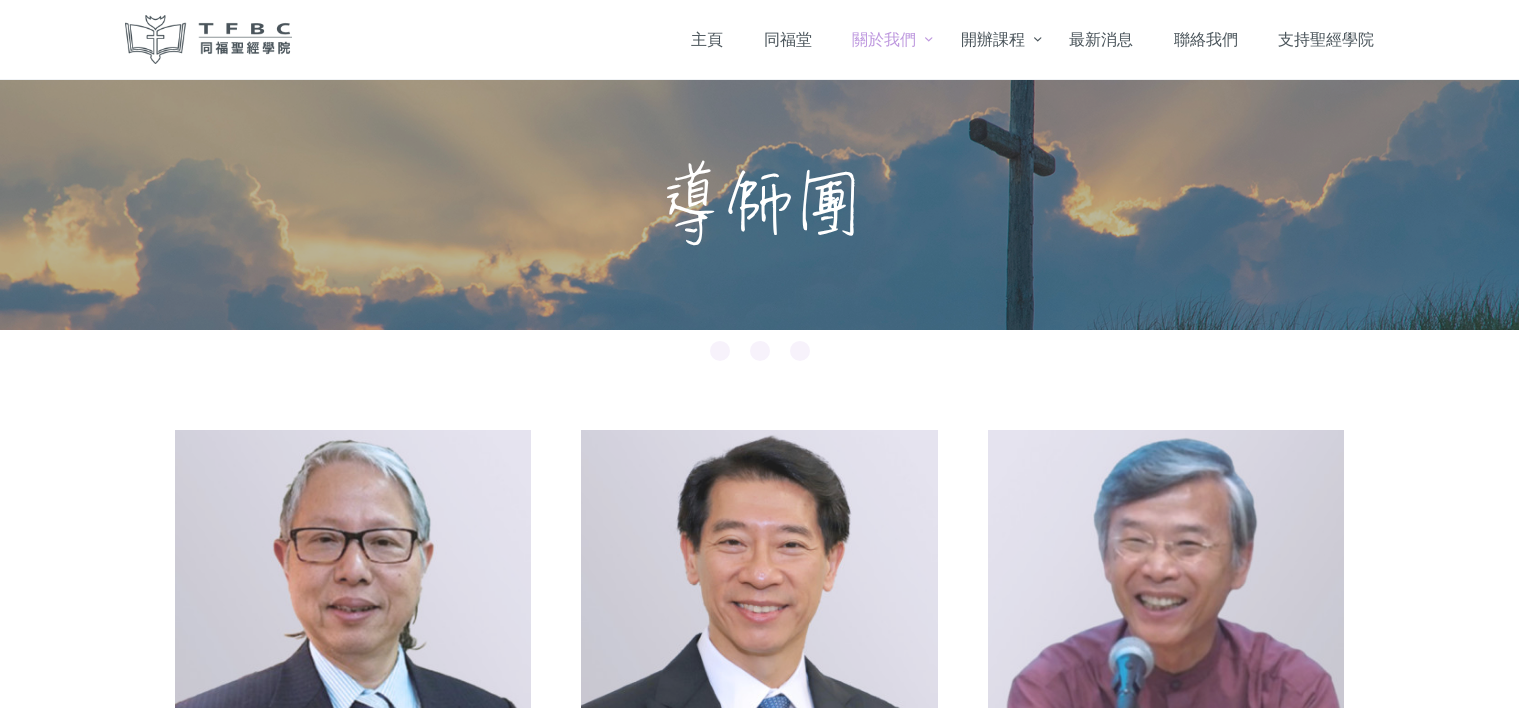 scroll, scrollTop: 0, scrollLeft: 0, axis: both 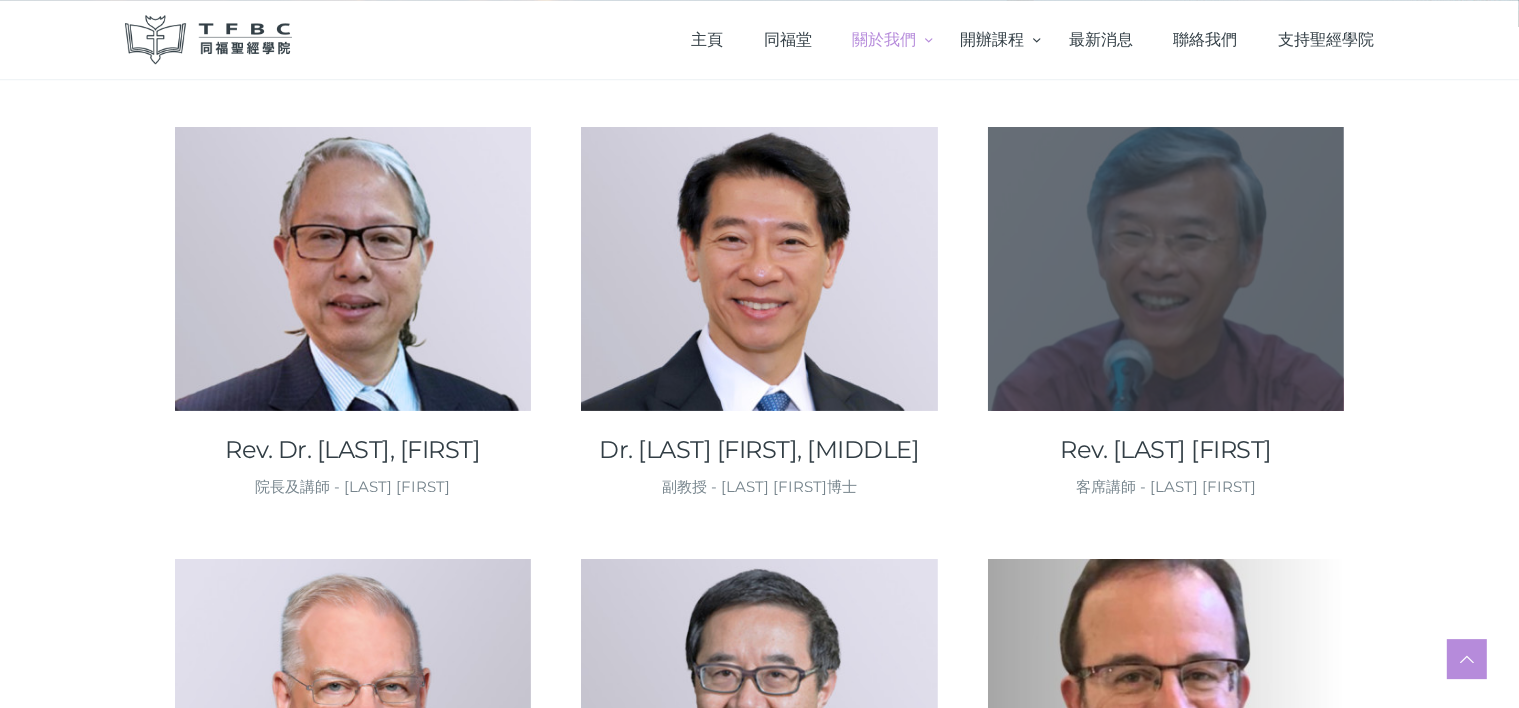 click at bounding box center [1166, 268] 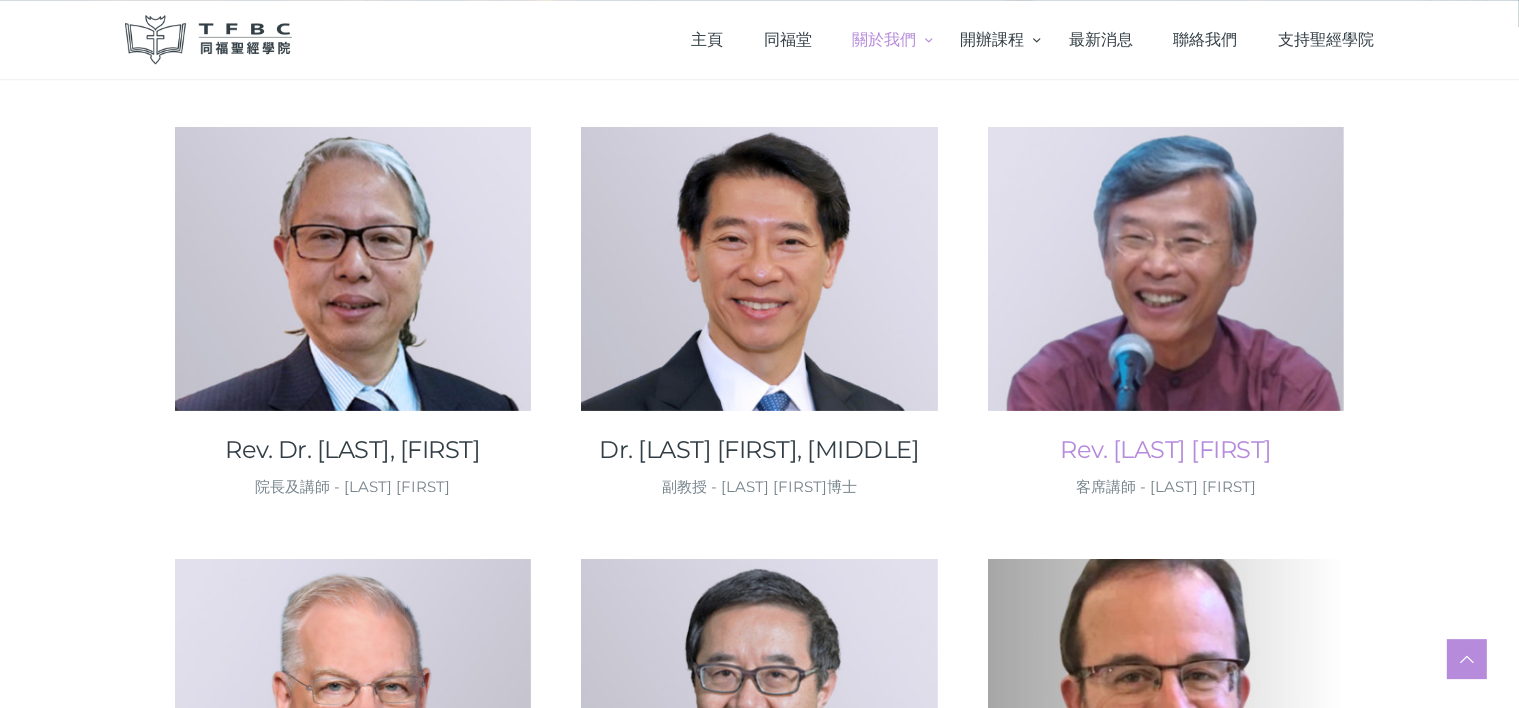 click on "Rev. Au Pak Ping" at bounding box center (1166, 450) 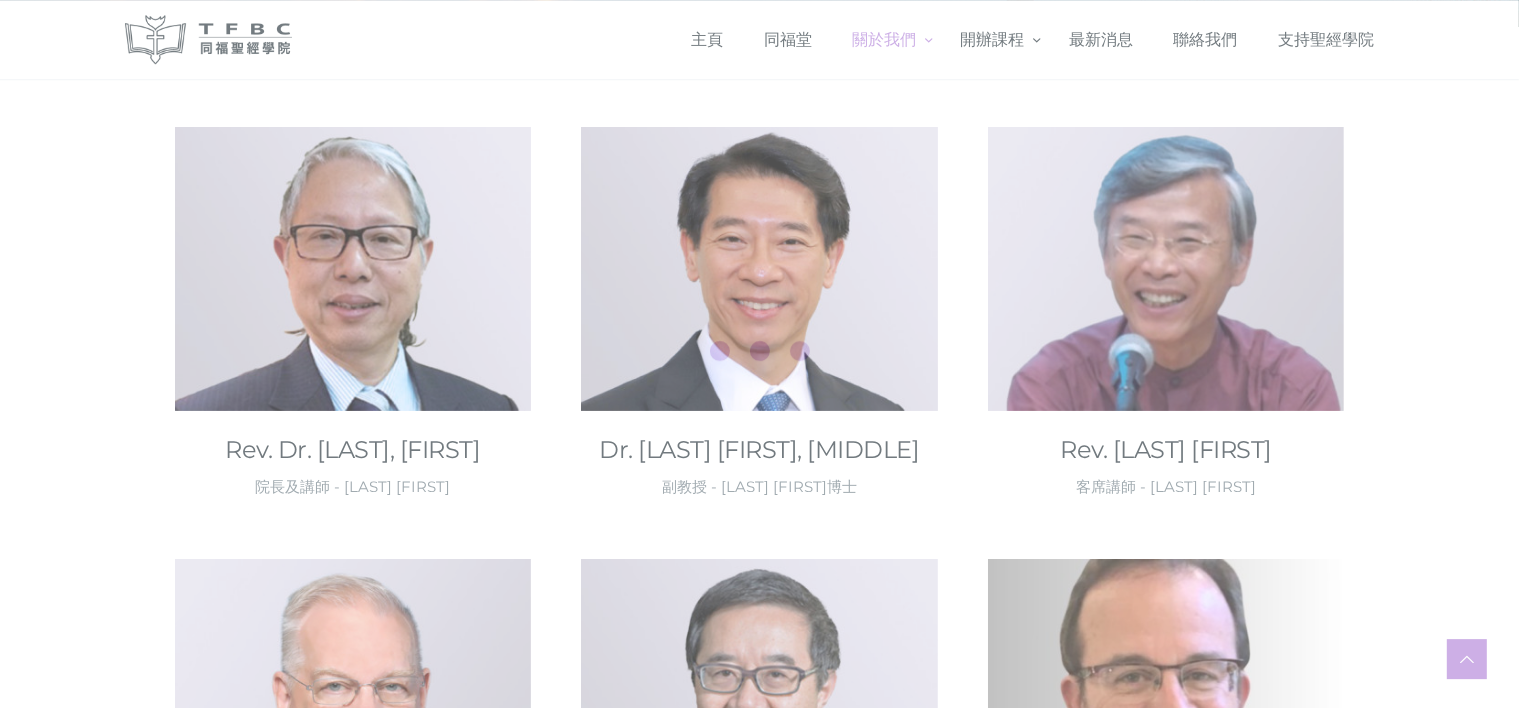 click at bounding box center [759, 354] 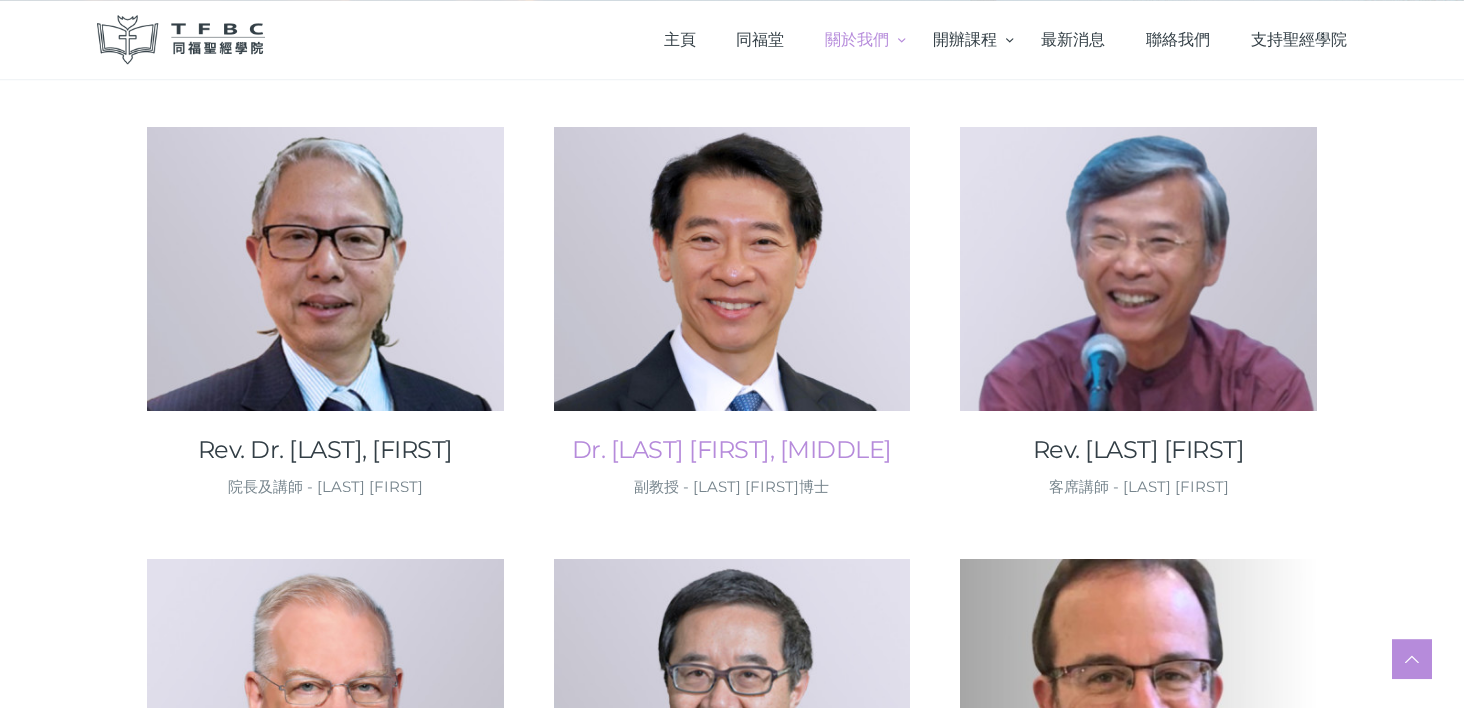 click on "Dr. [LAST] [LAST], [FIRST]" at bounding box center (732, 450) 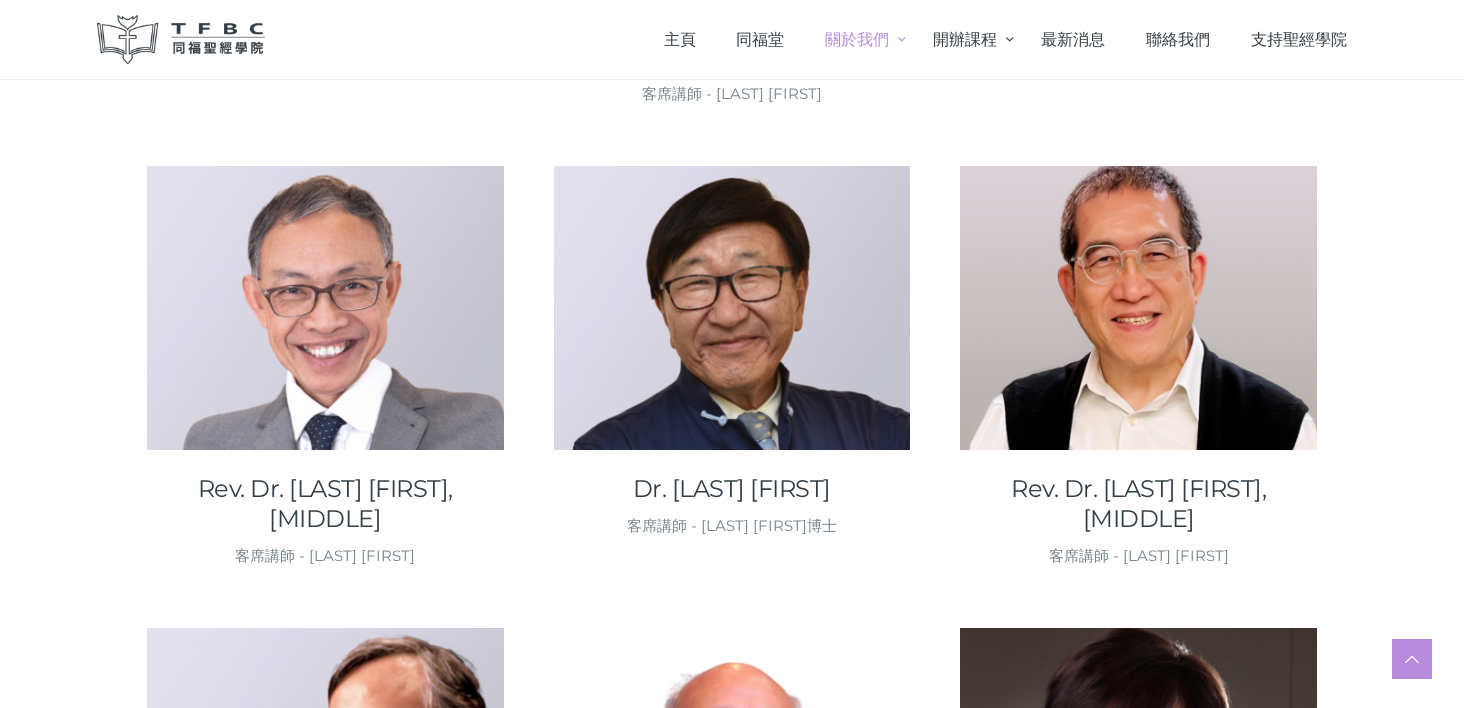 scroll, scrollTop: 1590, scrollLeft: 0, axis: vertical 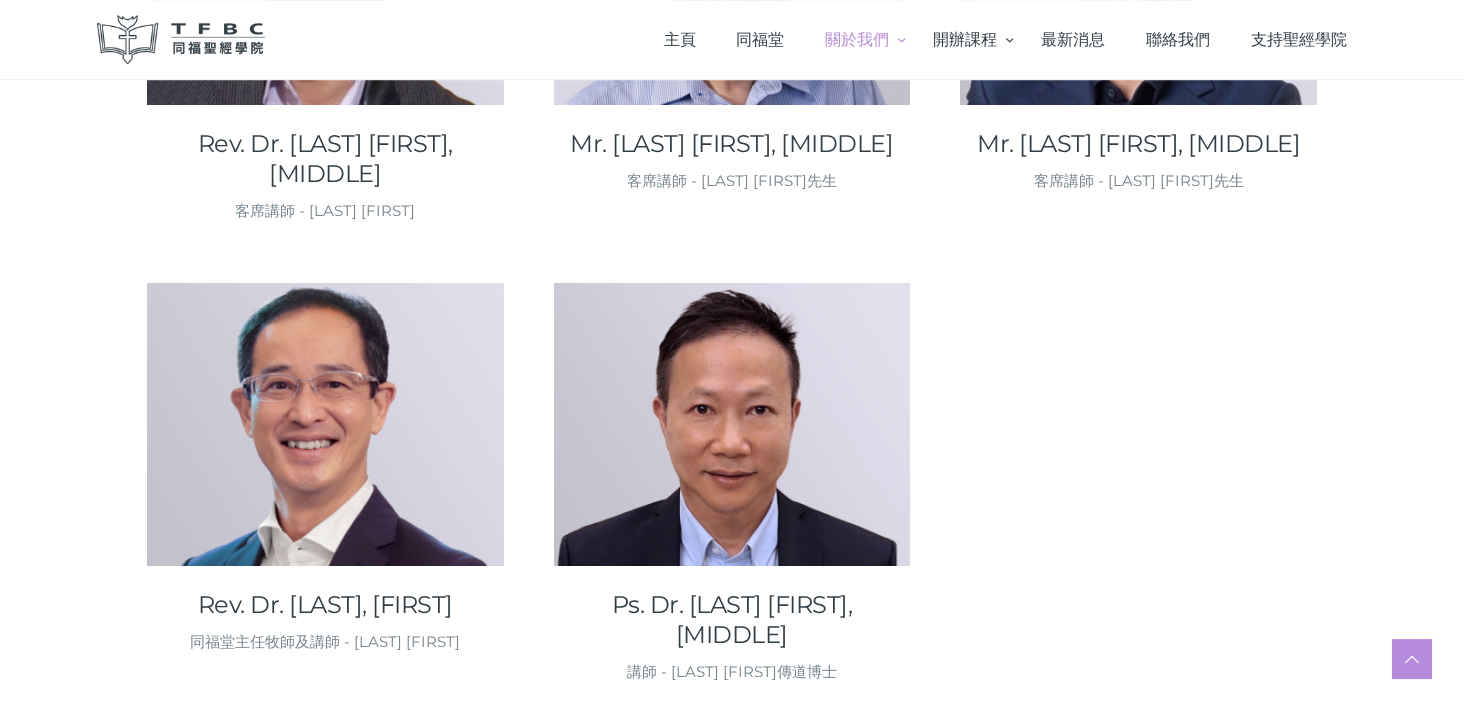 click on "Rev. Dr. Tse Yau Sang, Kennedy
同福堂主任牧師及講師 - 謝又生牧師博士" at bounding box center (325, 483) 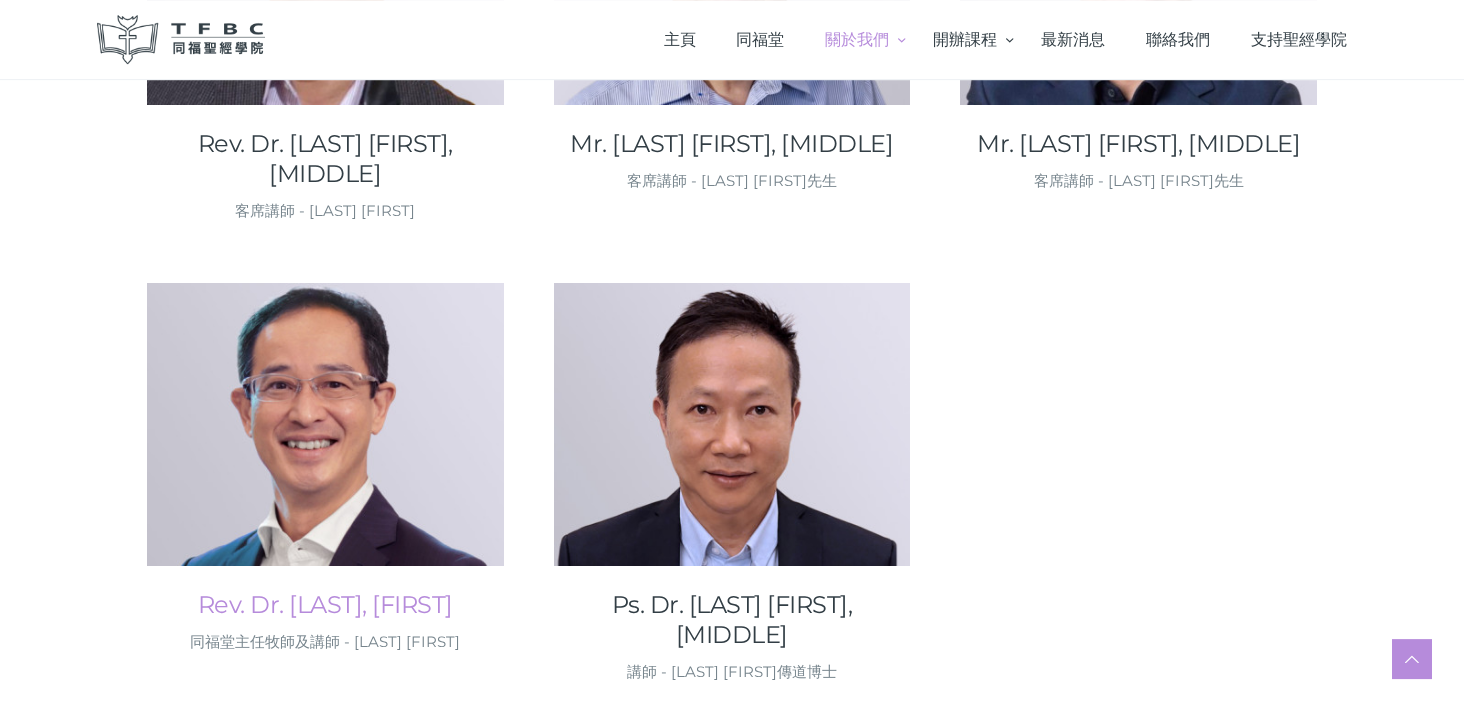 click on "Rev. Dr. Tse Yau Sang, Kennedy" at bounding box center [325, 605] 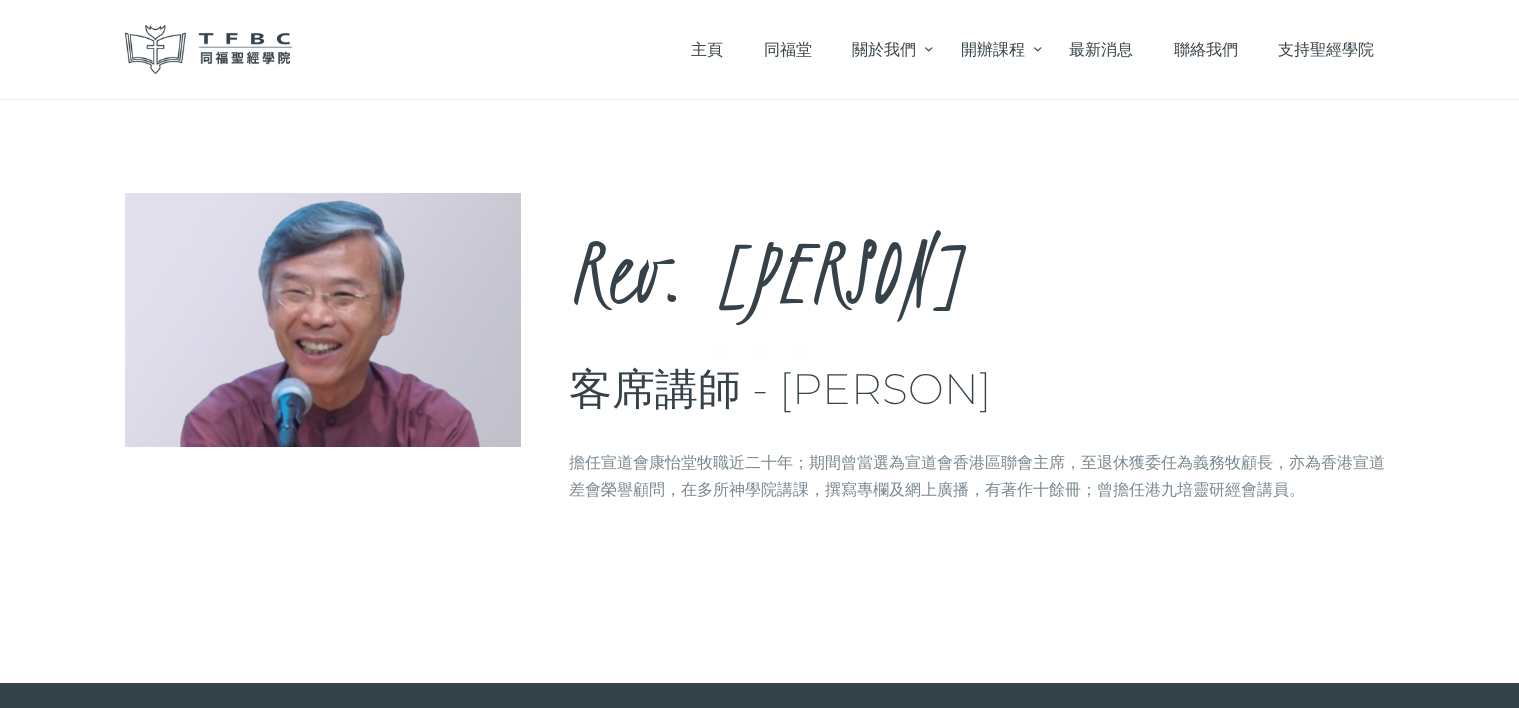 scroll, scrollTop: 0, scrollLeft: 0, axis: both 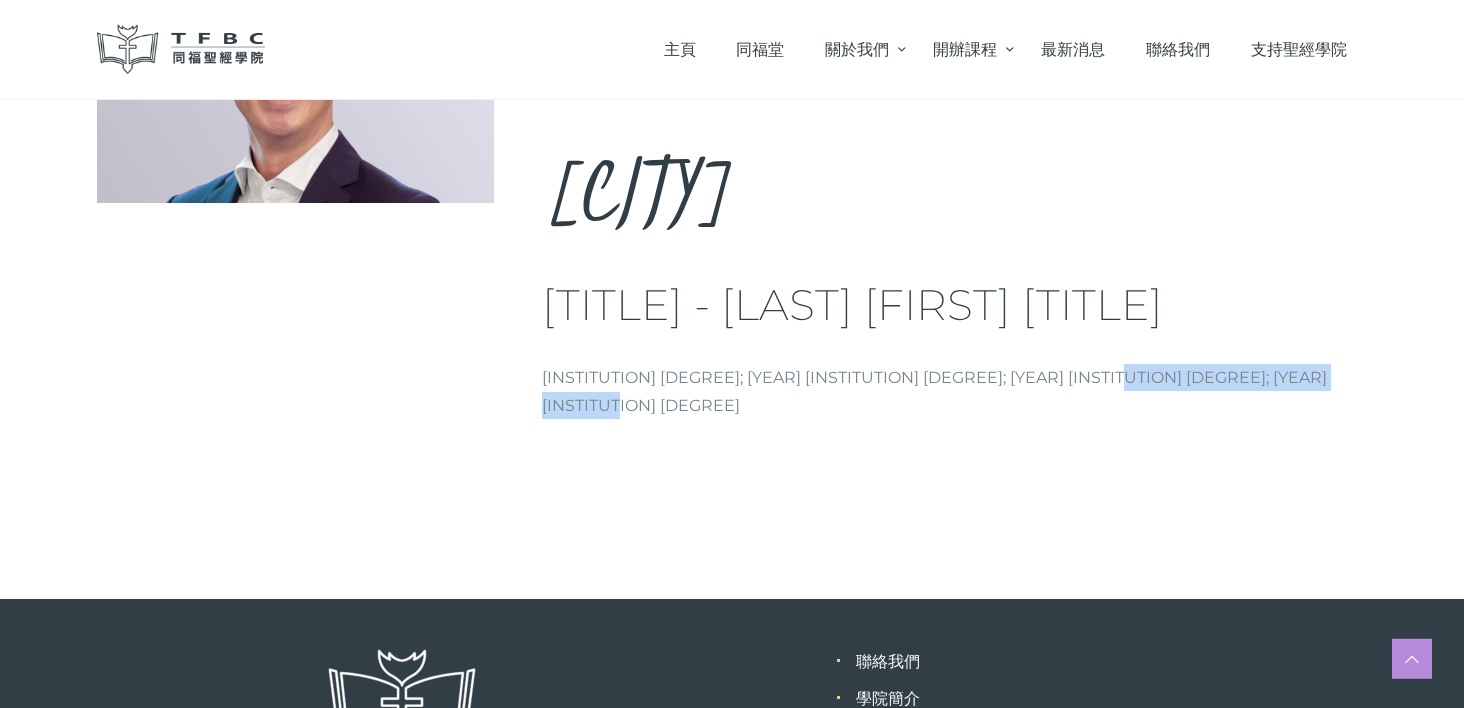 drag, startPoint x: 1117, startPoint y: 406, endPoint x: 799, endPoint y: 404, distance: 318.0063 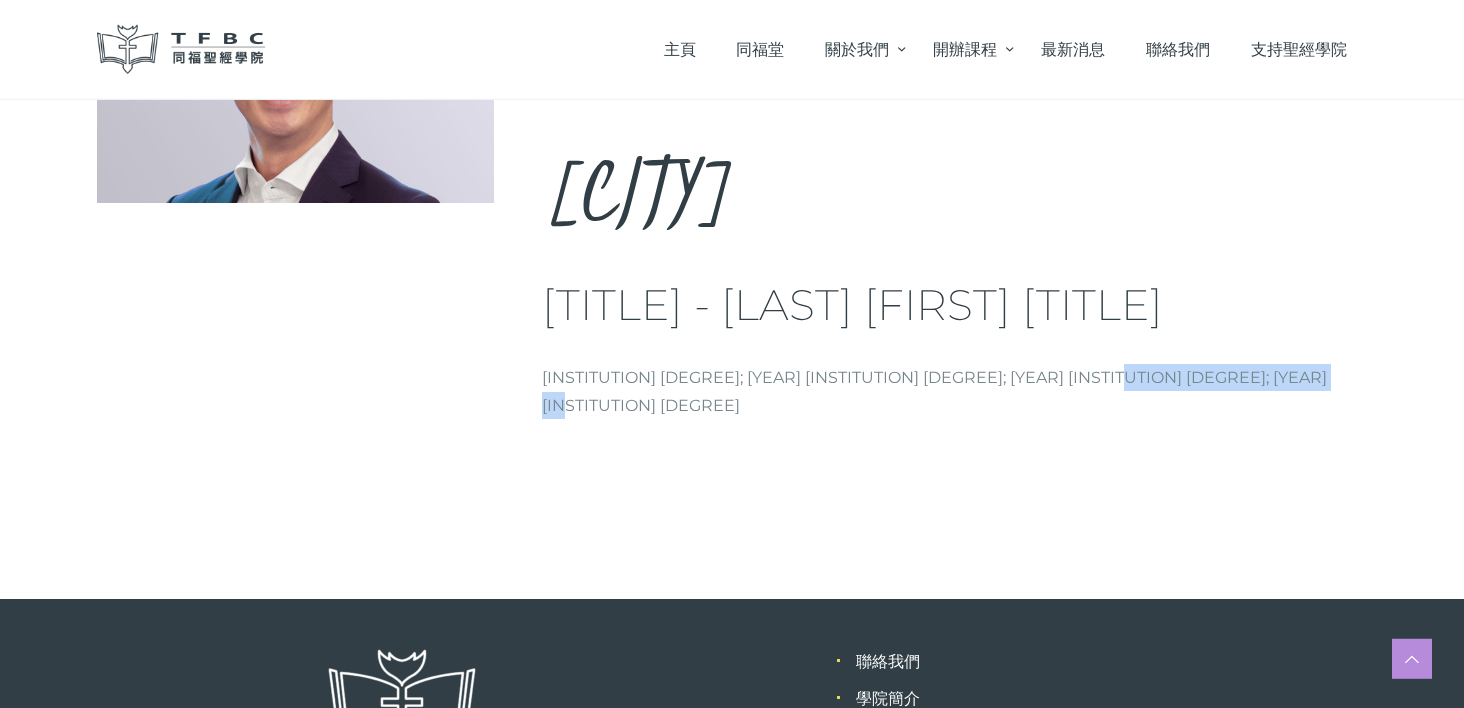 drag, startPoint x: 1022, startPoint y: 403, endPoint x: 791, endPoint y: 408, distance: 231.05411 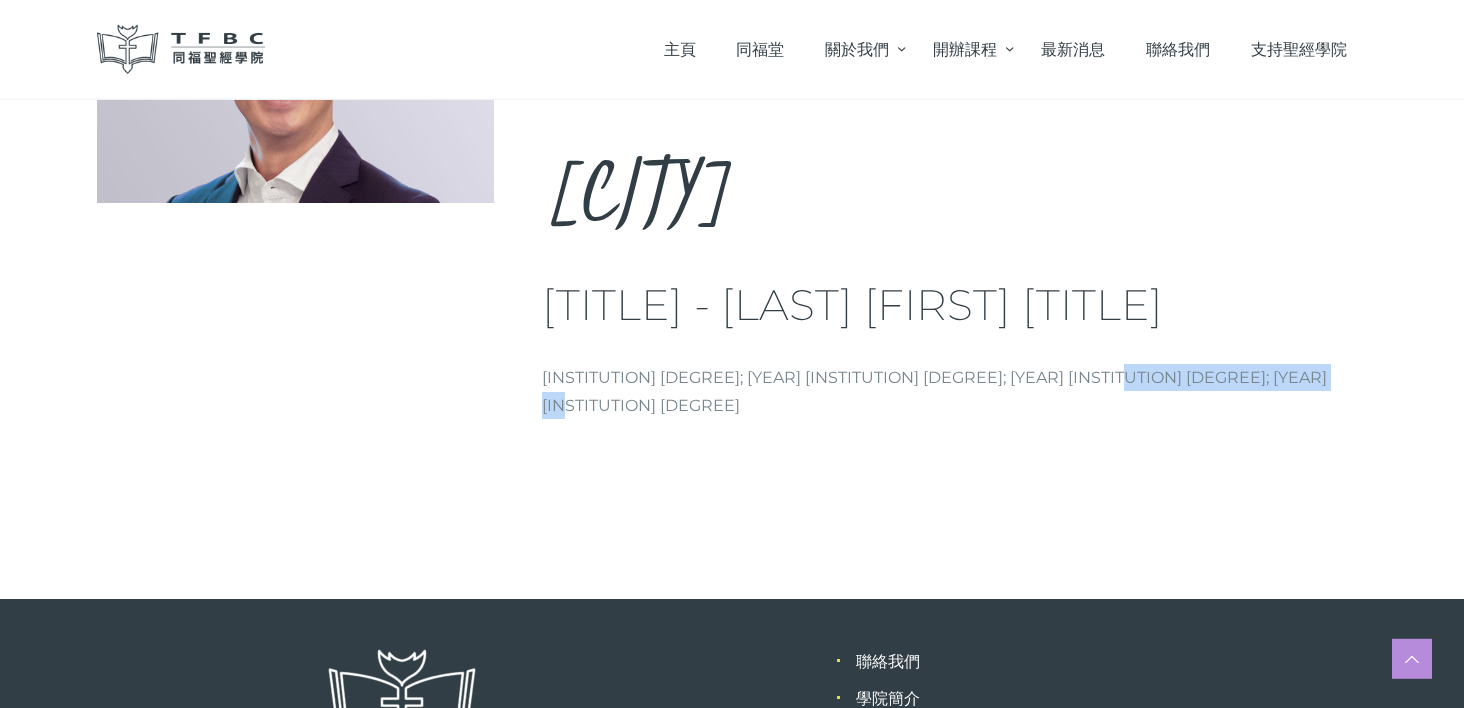 copy on "Fuller Theological Seminary" 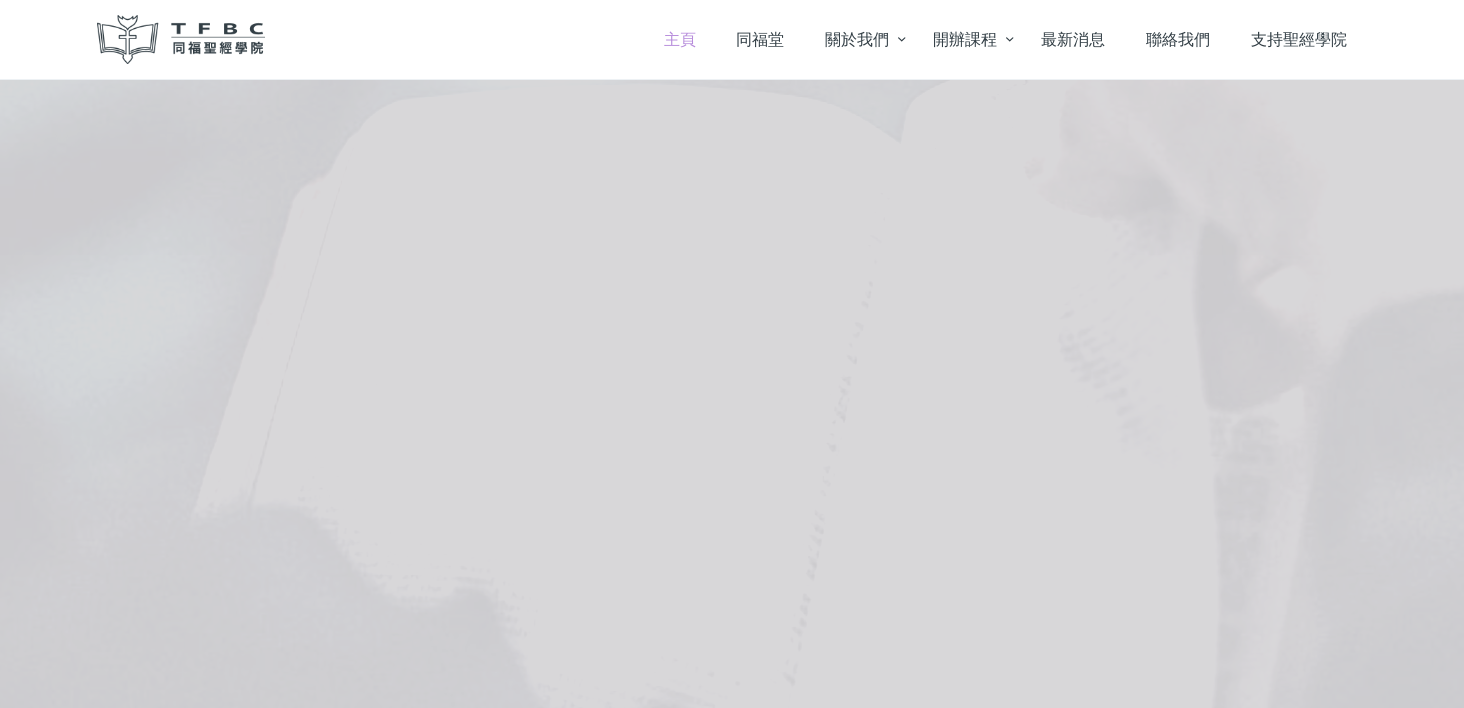 scroll, scrollTop: 0, scrollLeft: 0, axis: both 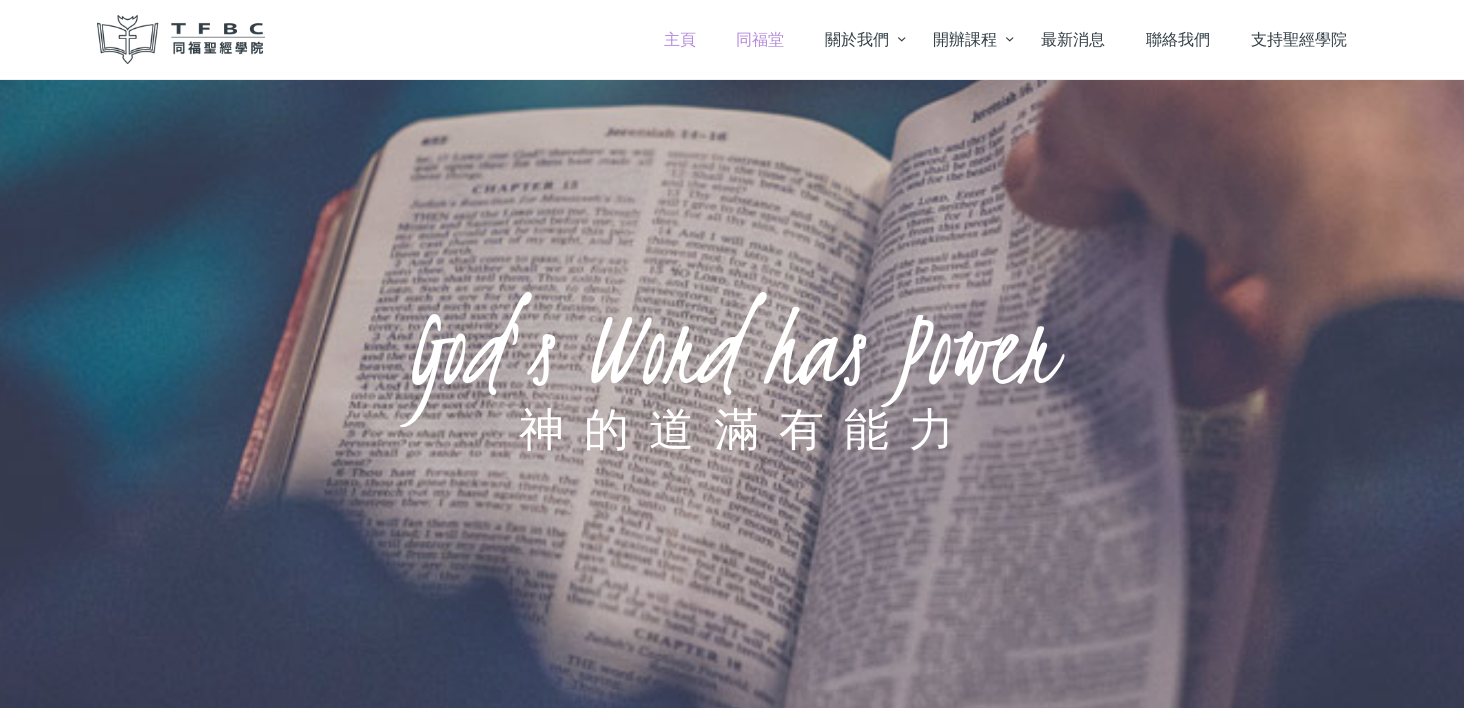 click on "同福堂" at bounding box center (760, 39) 